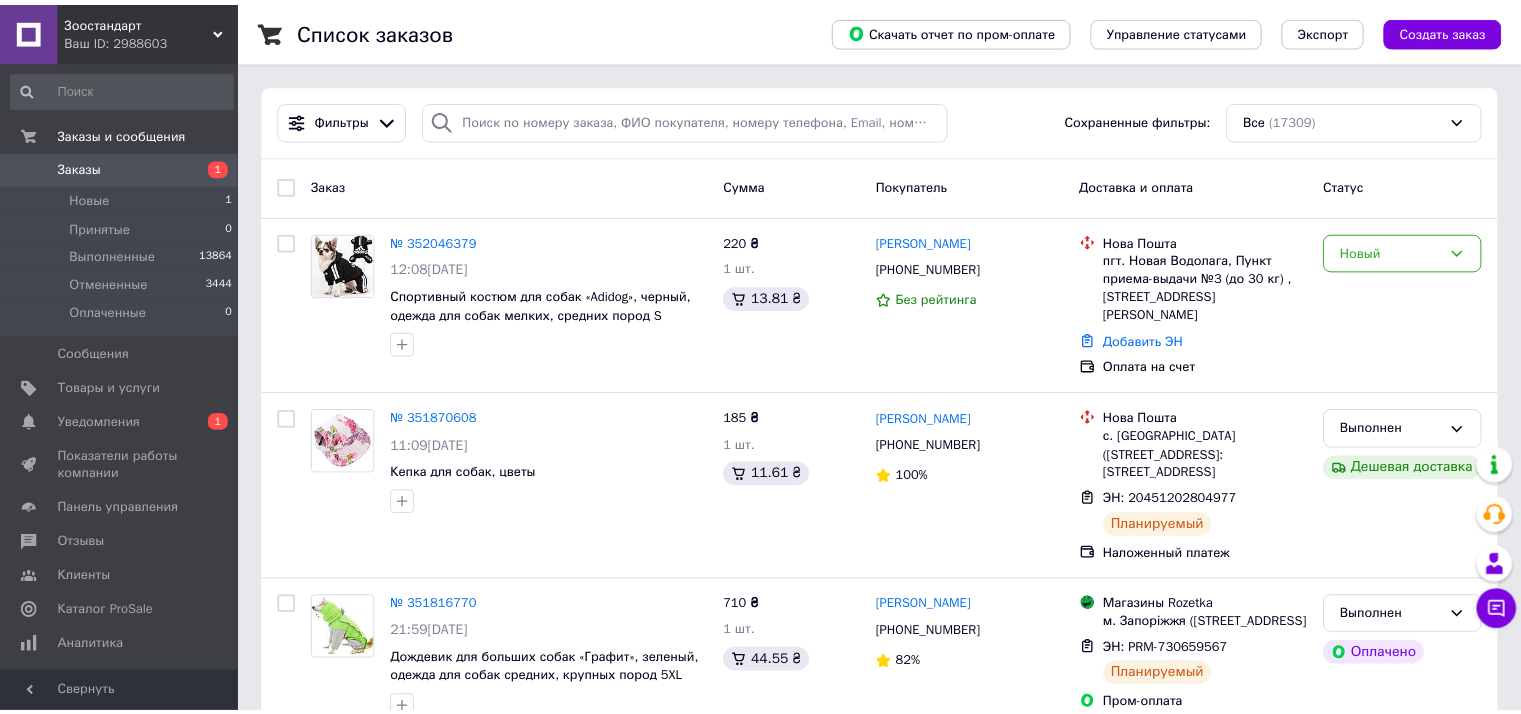 scroll, scrollTop: 0, scrollLeft: 0, axis: both 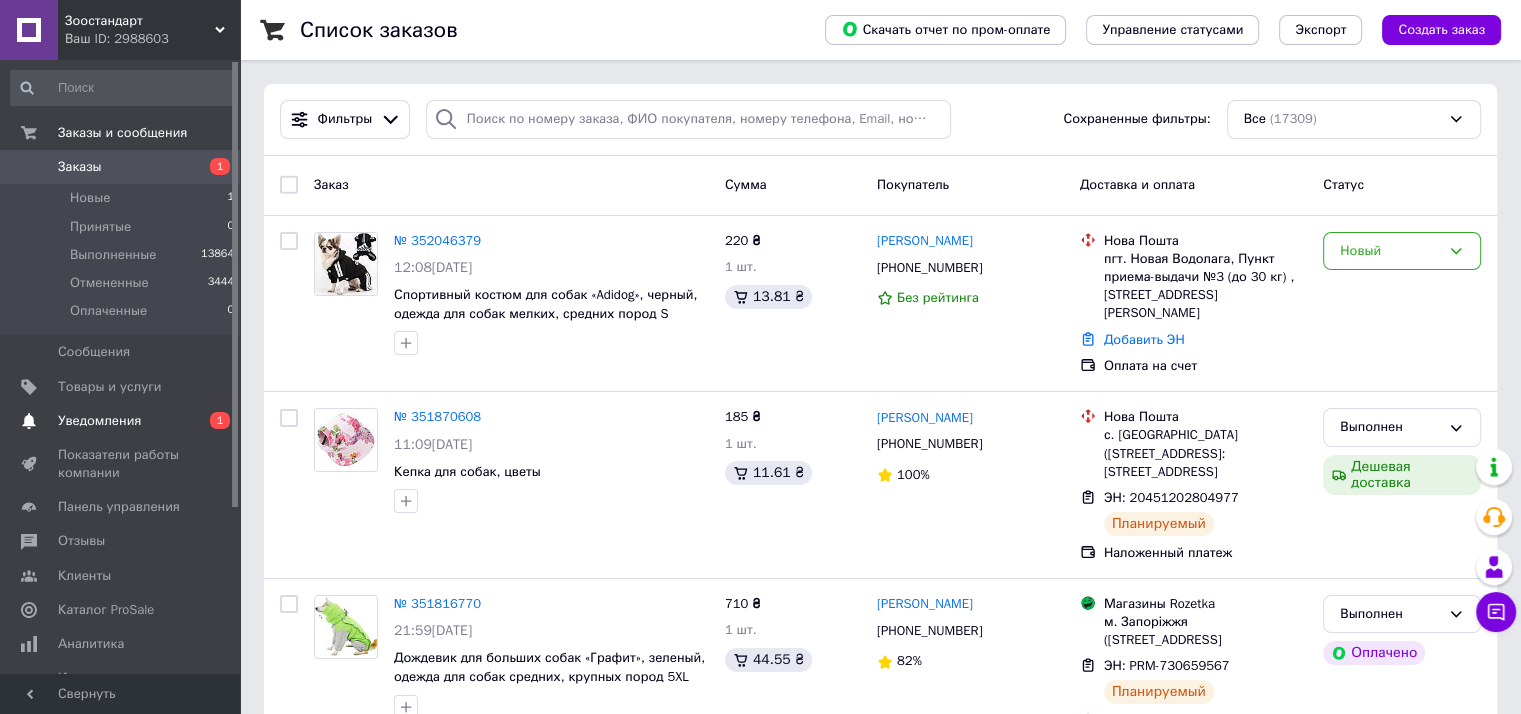 click on "Уведомления" at bounding box center [99, 421] 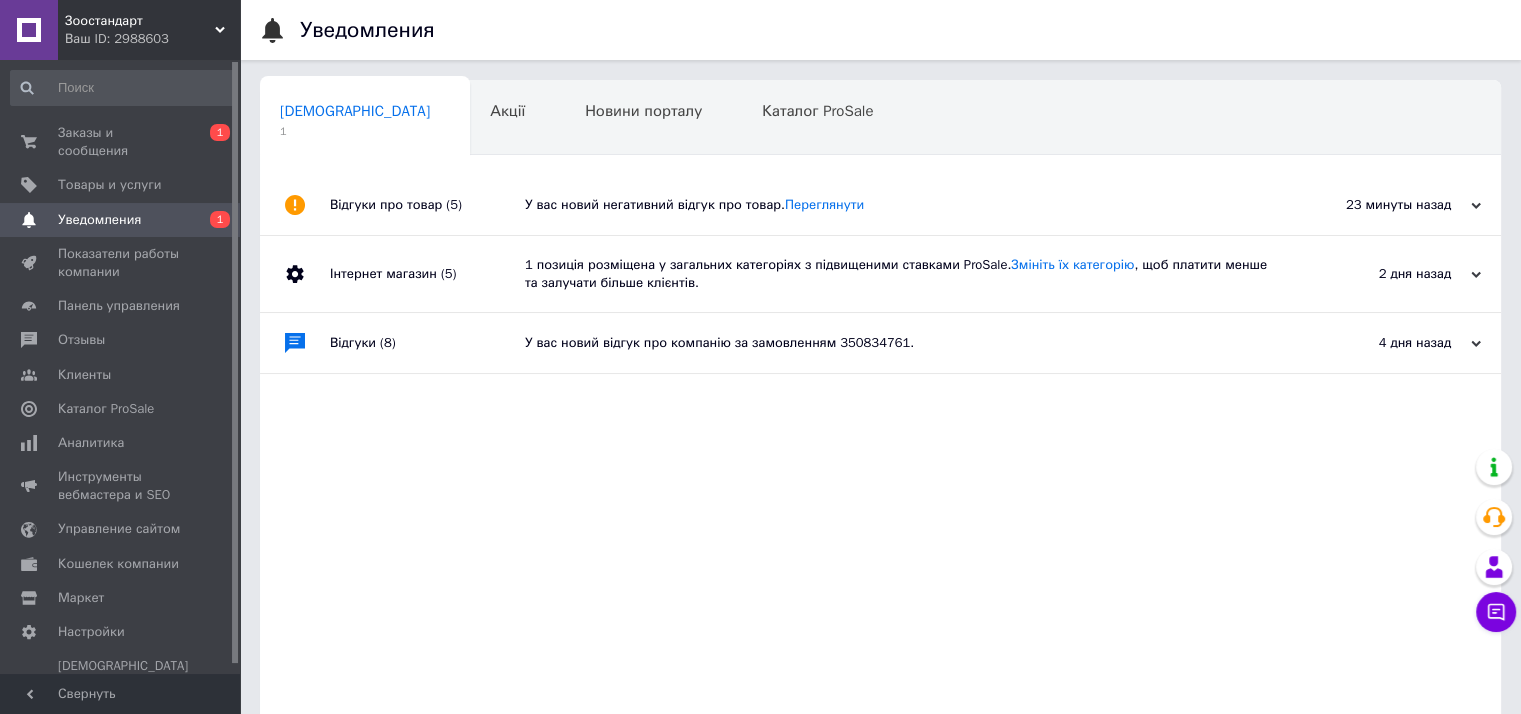 click on "У вас новий негативний відгук про товар.  Переглянути" at bounding box center (903, 205) 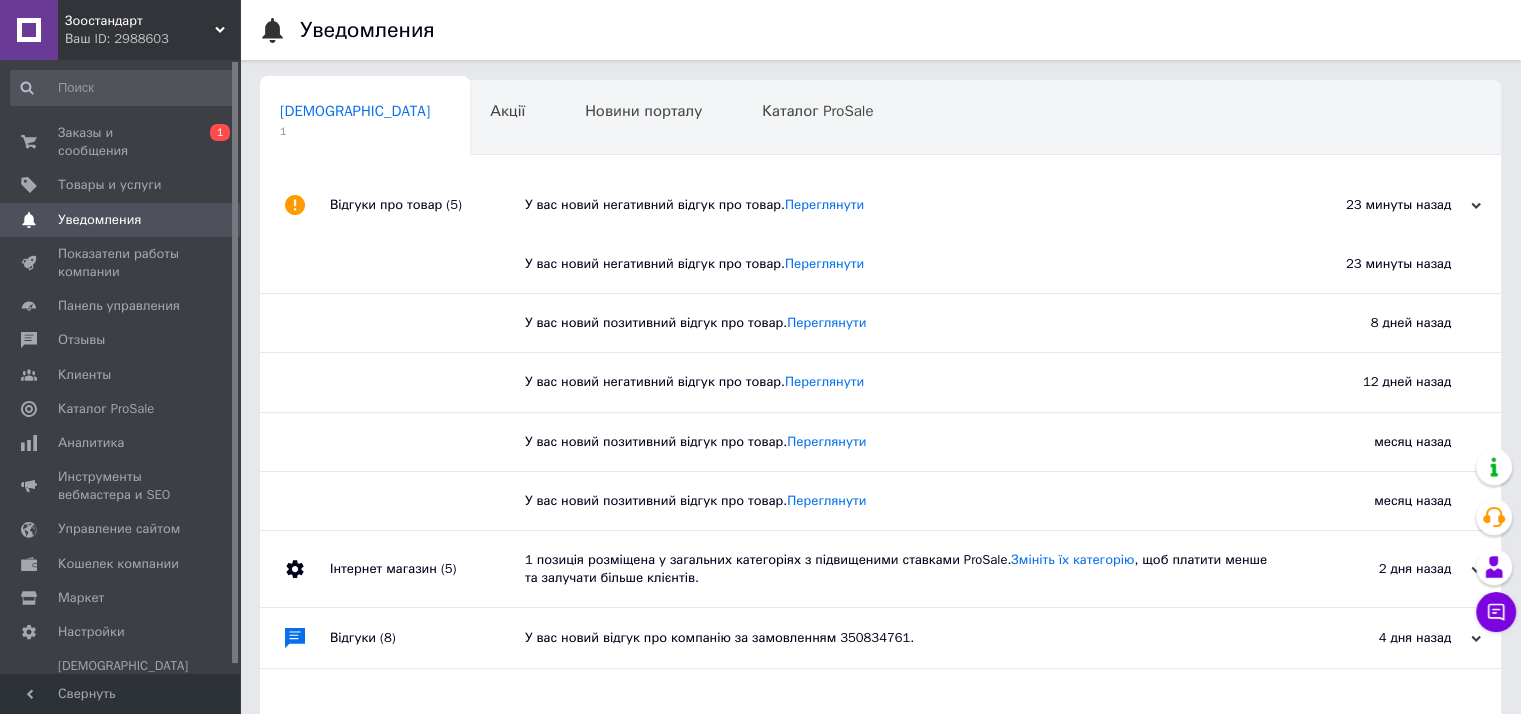click on "У вас новий негативний відгук про товар.  Переглянути" at bounding box center [903, 205] 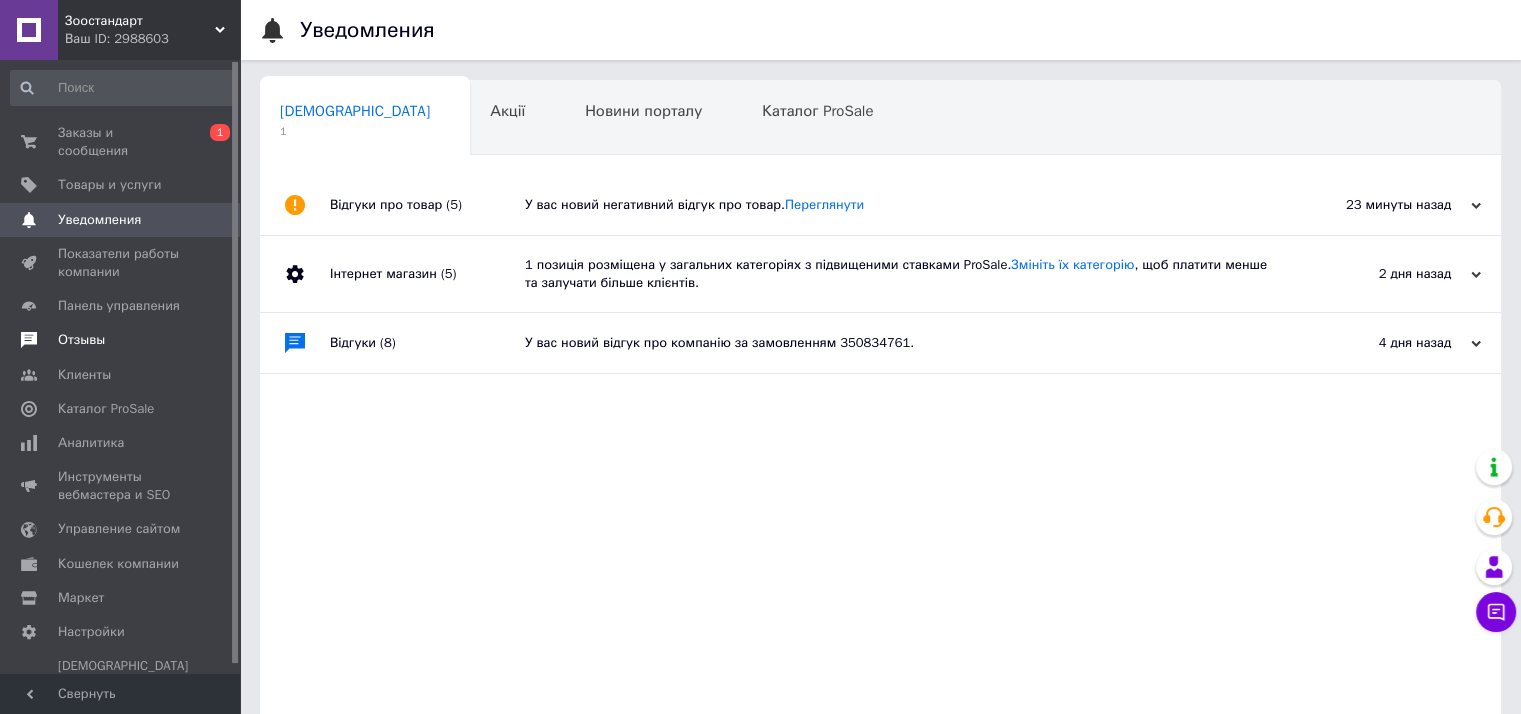 click on "Отзывы" at bounding box center [121, 340] 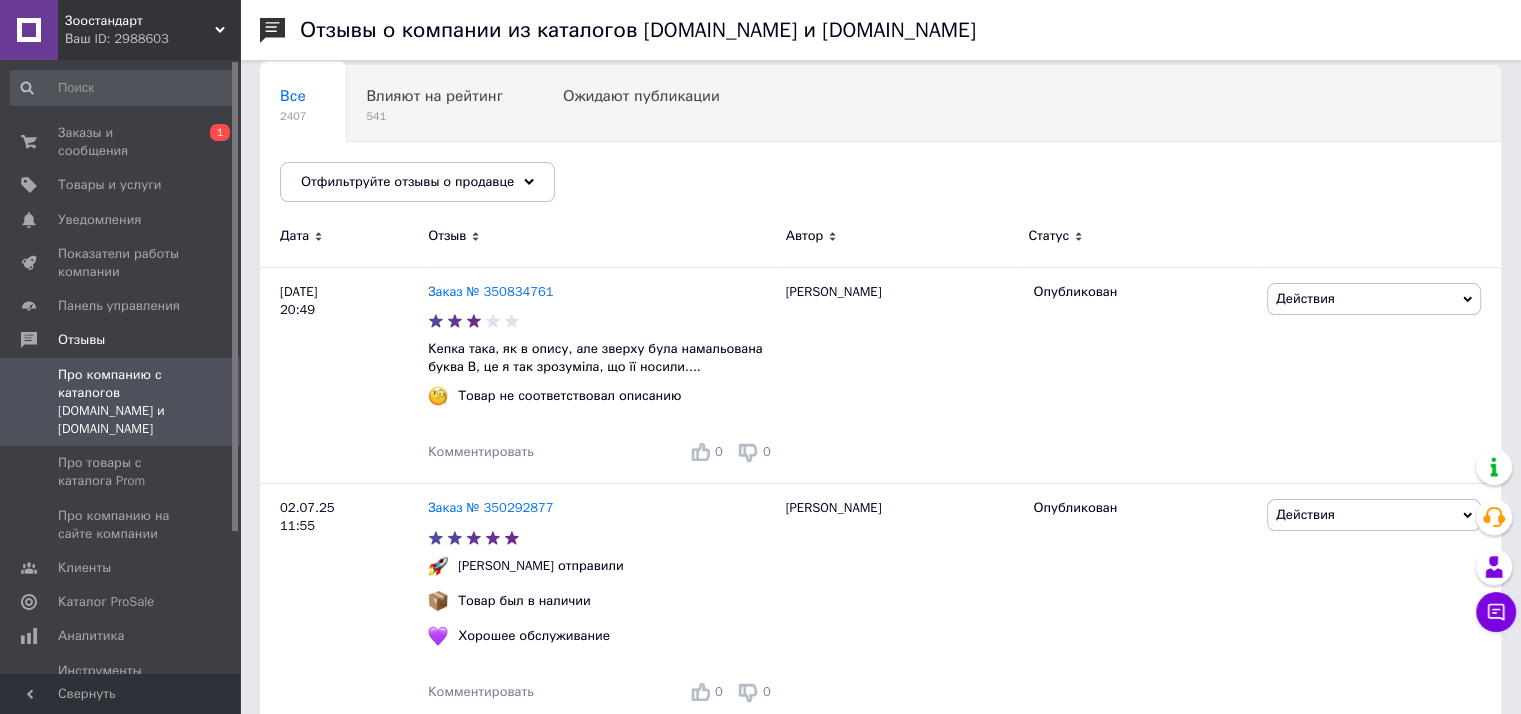 scroll, scrollTop: 200, scrollLeft: 0, axis: vertical 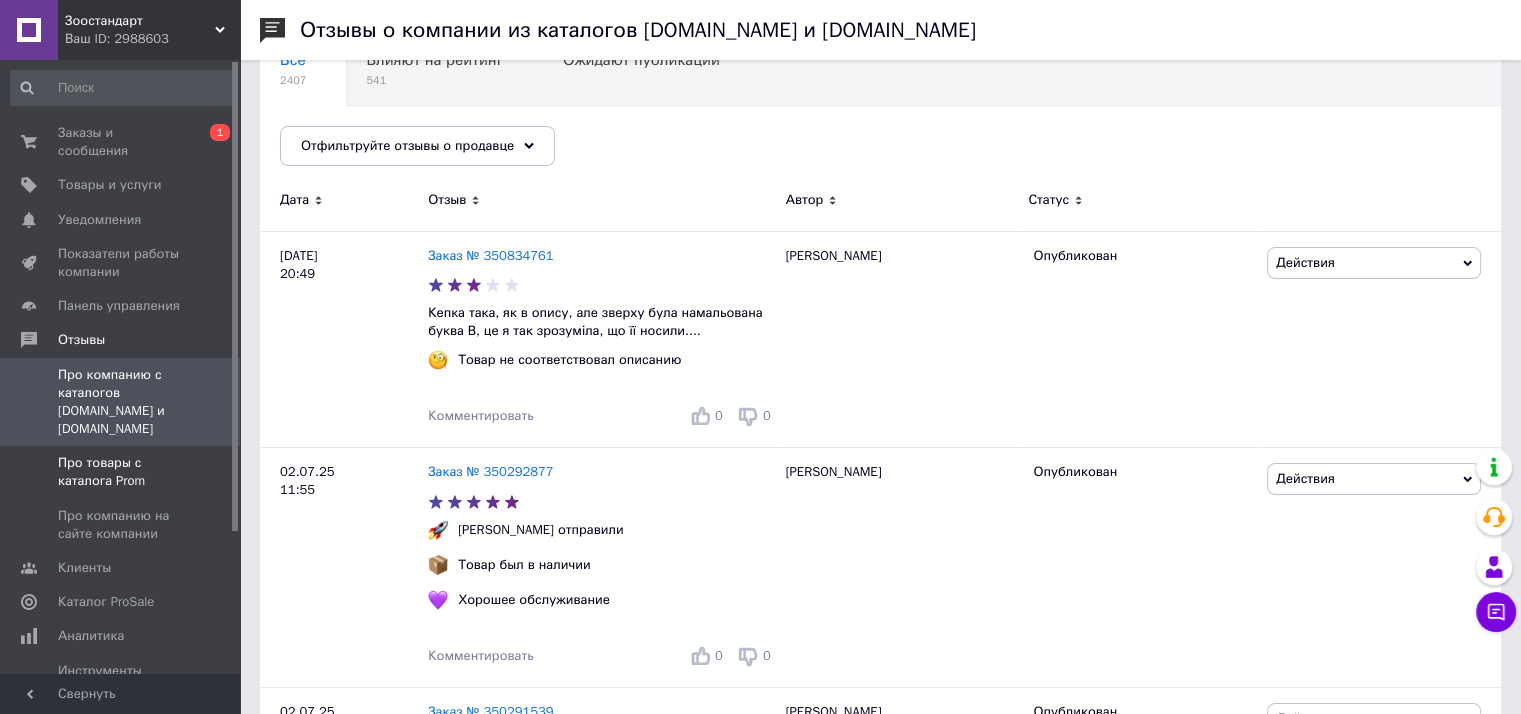 click on "Про товары с каталога Prom" at bounding box center (121, 472) 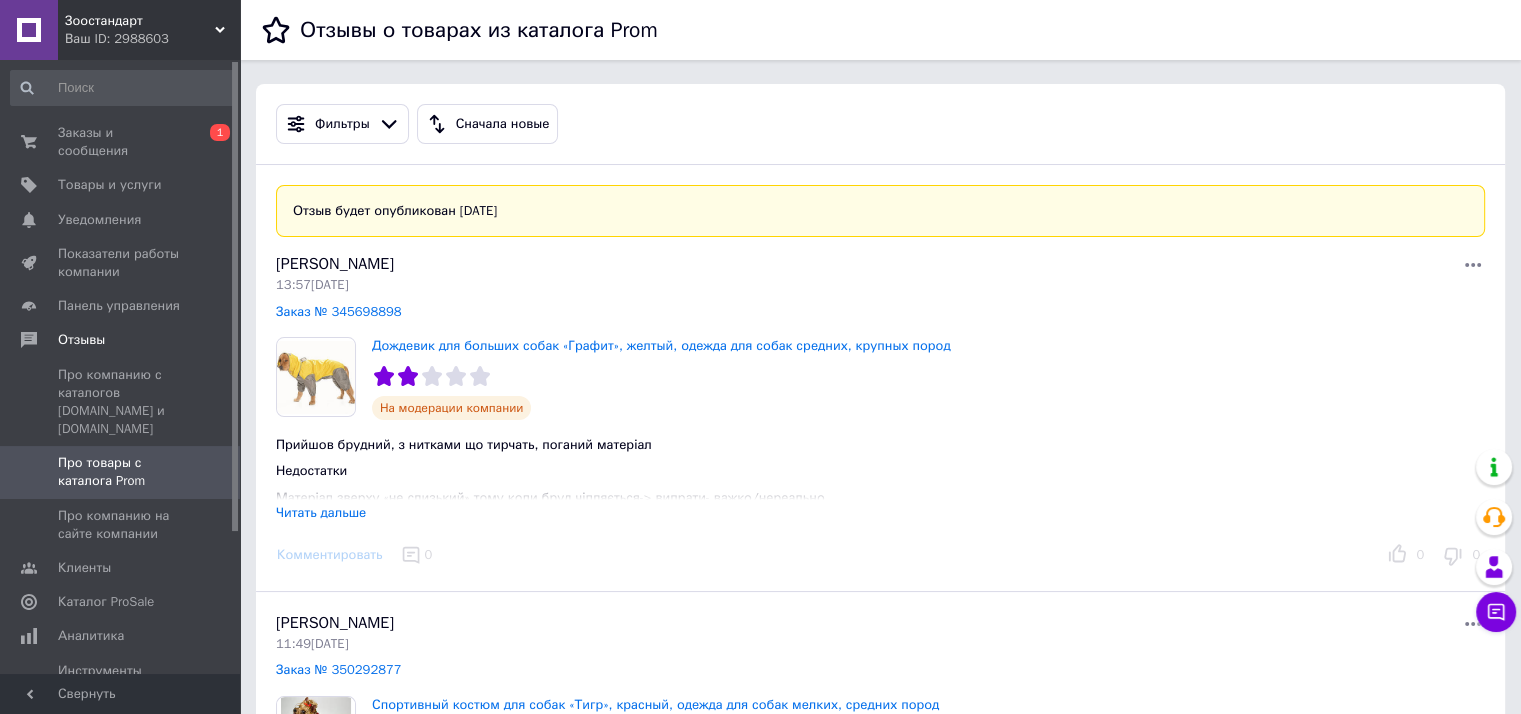 click on "Читать дальше" at bounding box center (321, 512) 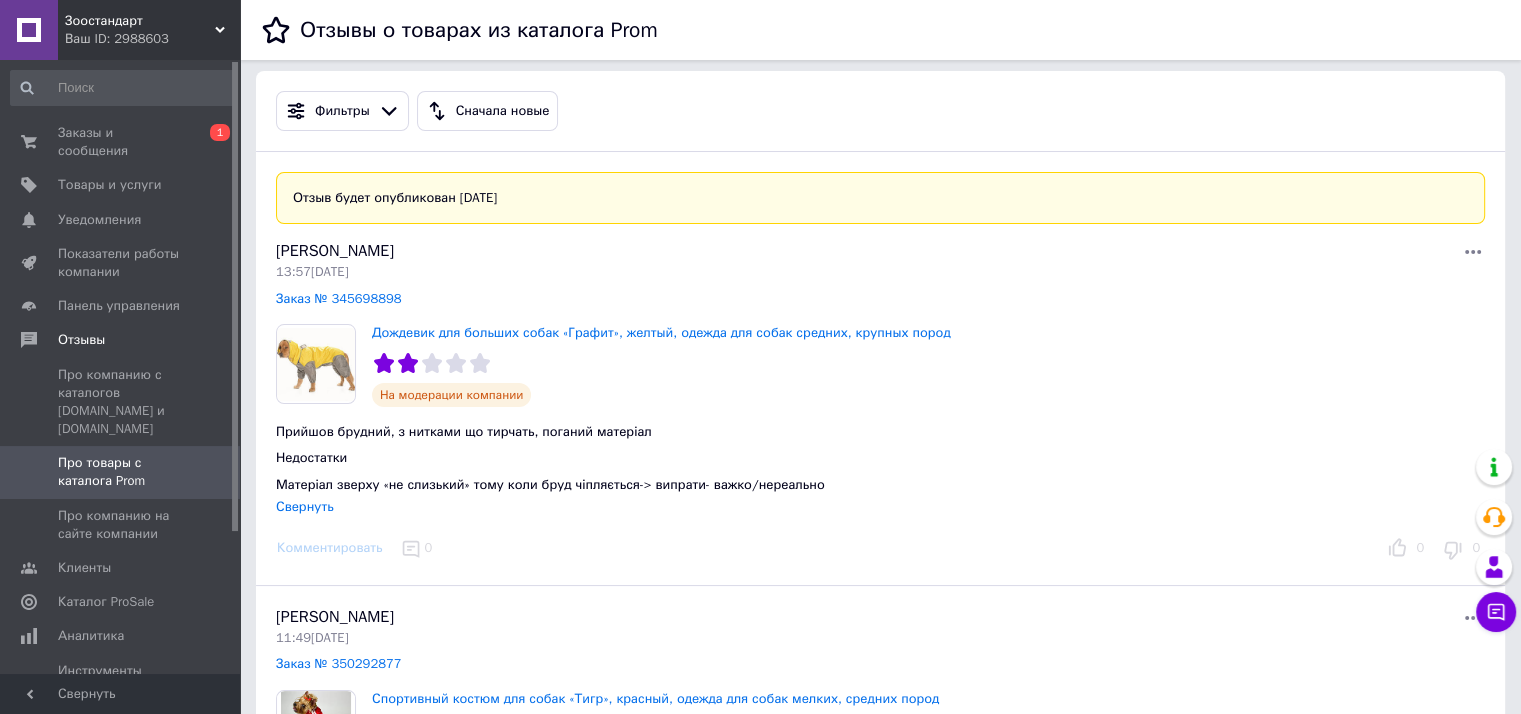 scroll, scrollTop: 0, scrollLeft: 0, axis: both 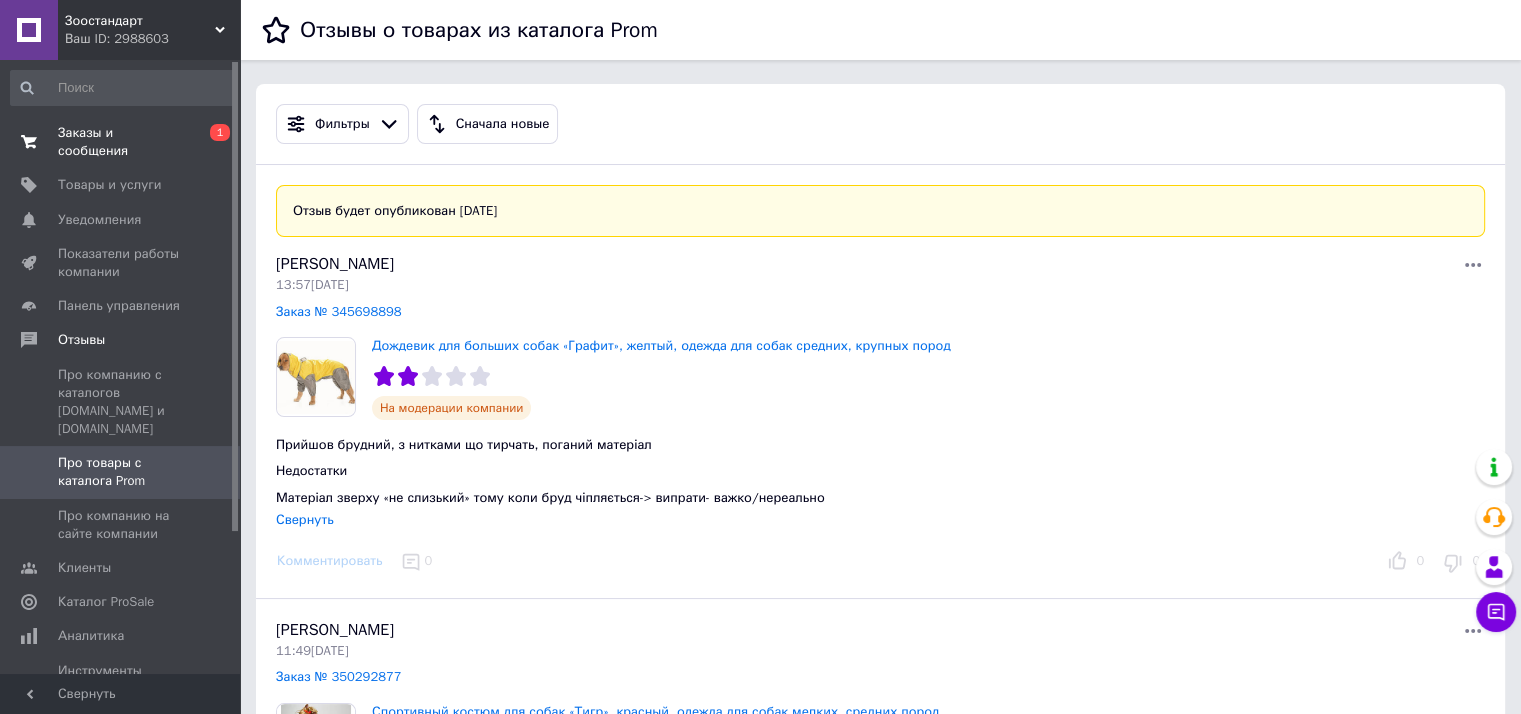 click on "Заказы и сообщения" at bounding box center (121, 142) 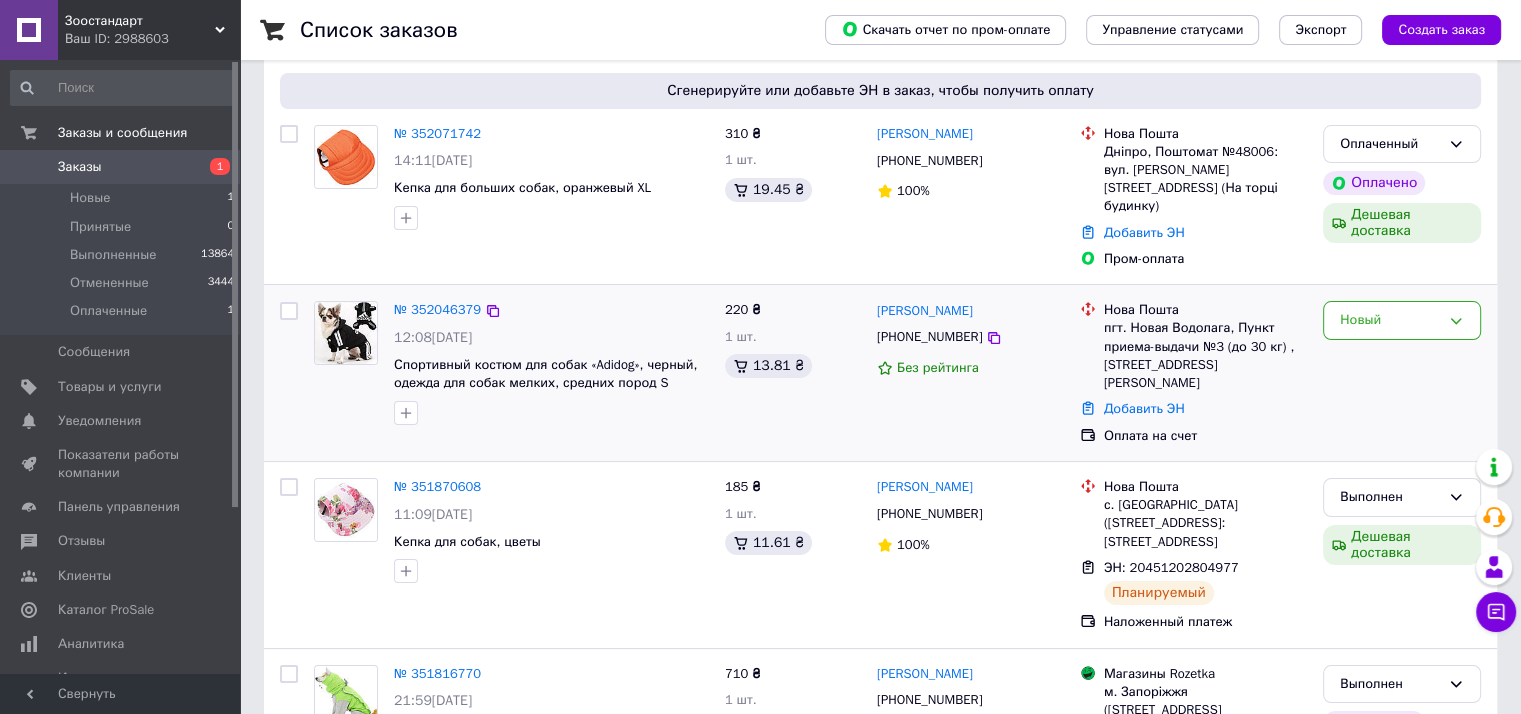 scroll, scrollTop: 100, scrollLeft: 0, axis: vertical 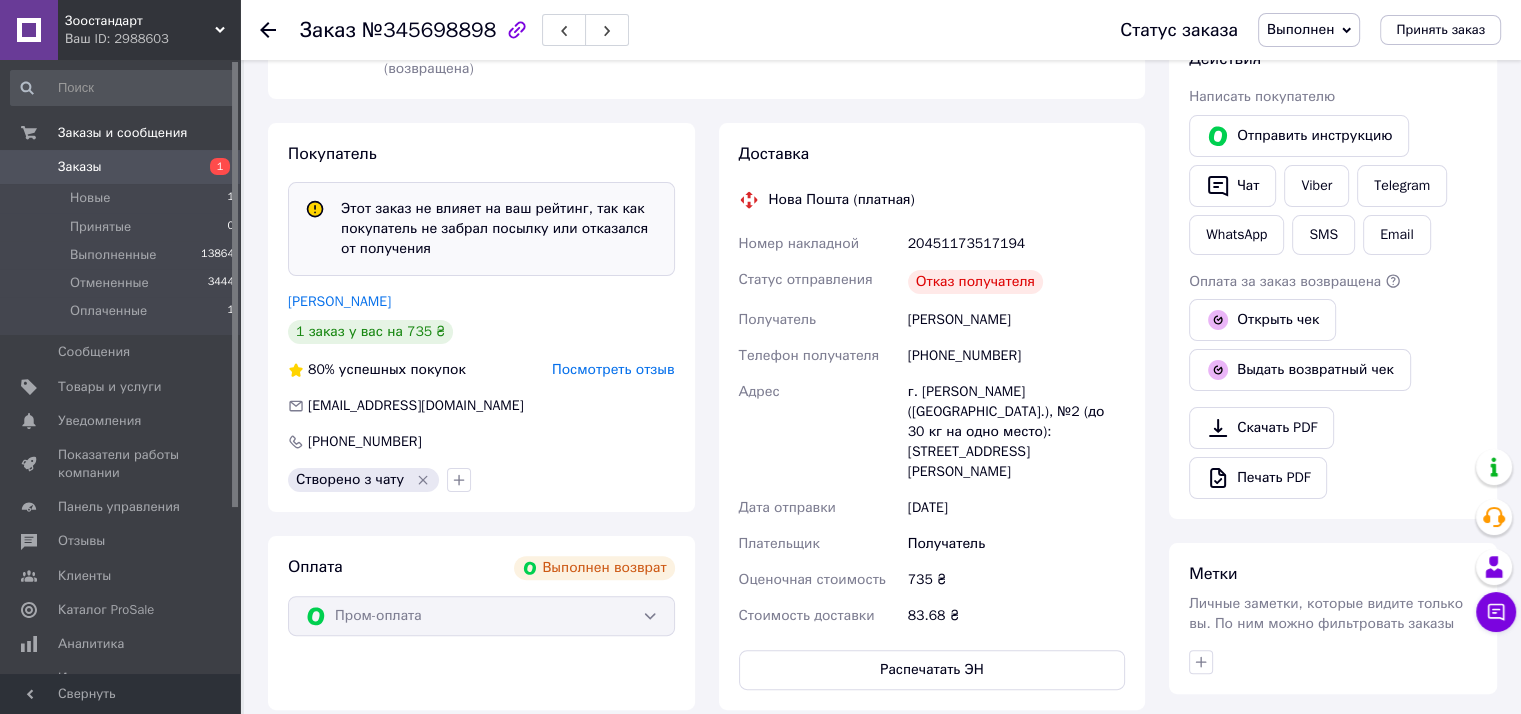 click on "Посмотреть отзыв" at bounding box center (613, 369) 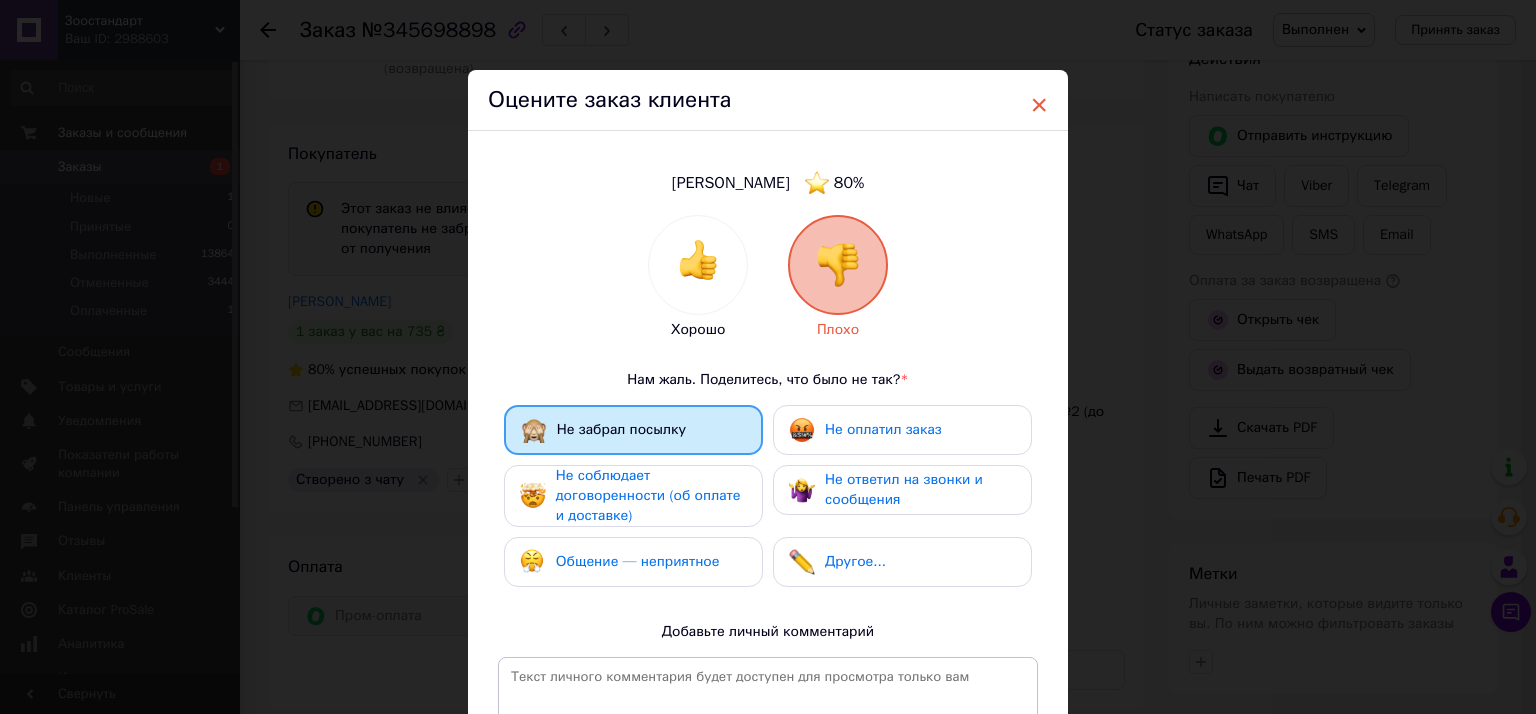 click on "×" at bounding box center (1039, 105) 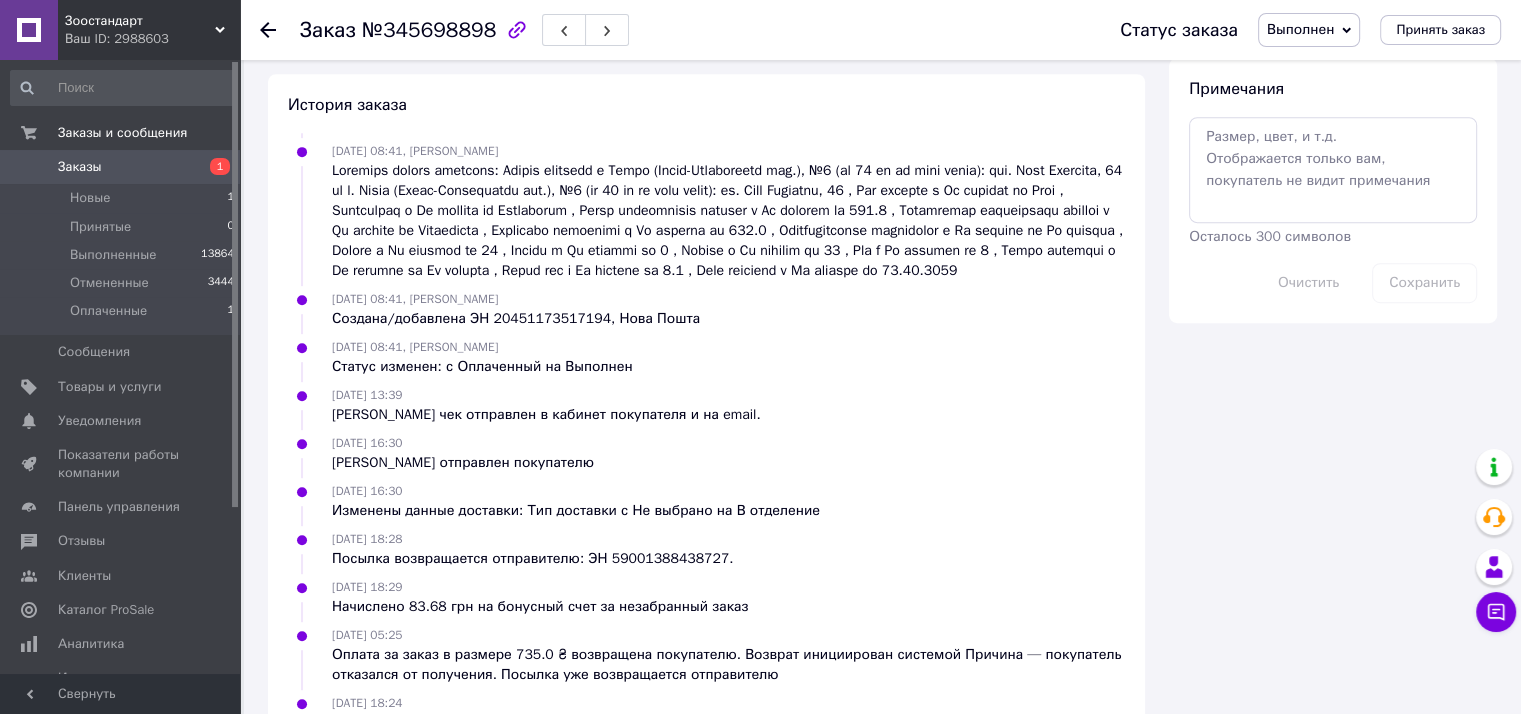 scroll, scrollTop: 1063, scrollLeft: 0, axis: vertical 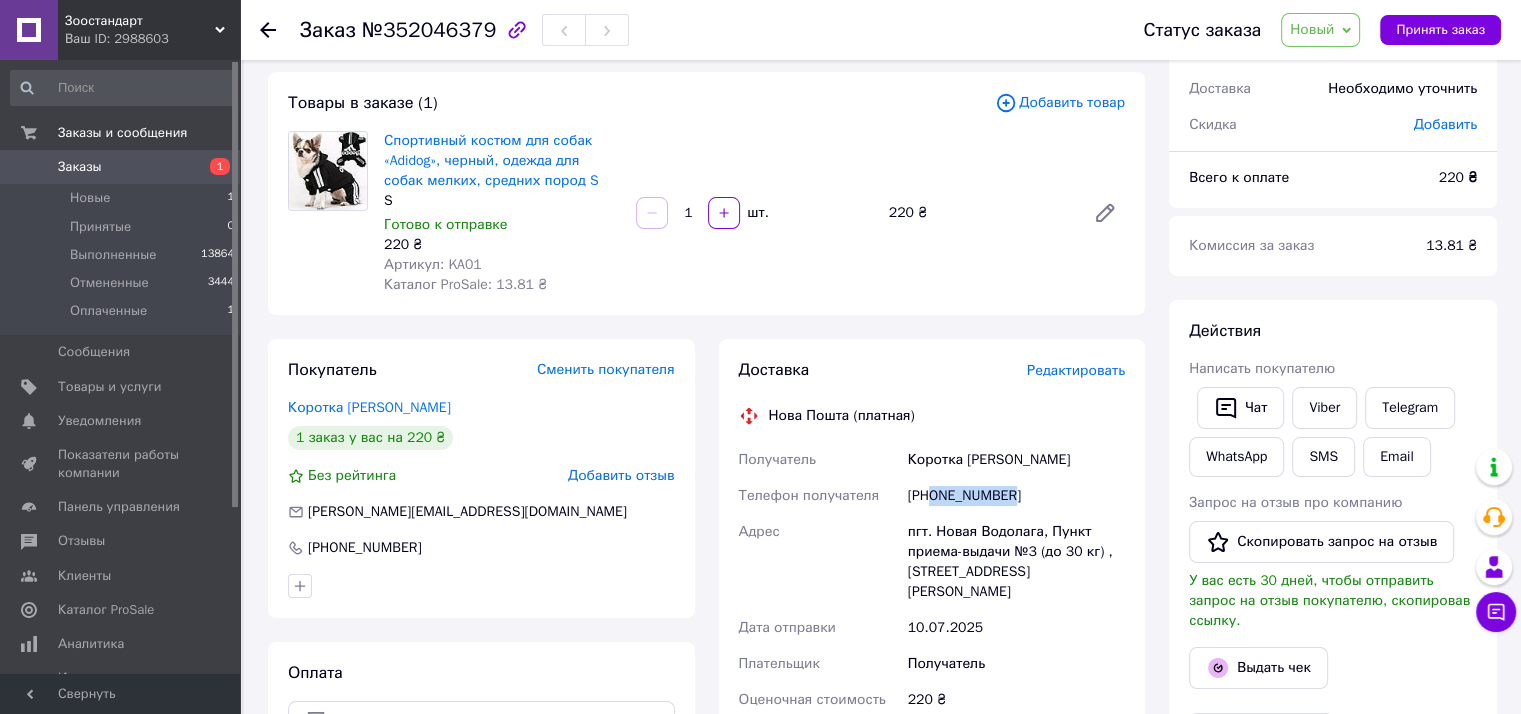 drag, startPoint x: 1008, startPoint y: 497, endPoint x: 932, endPoint y: 507, distance: 76.655075 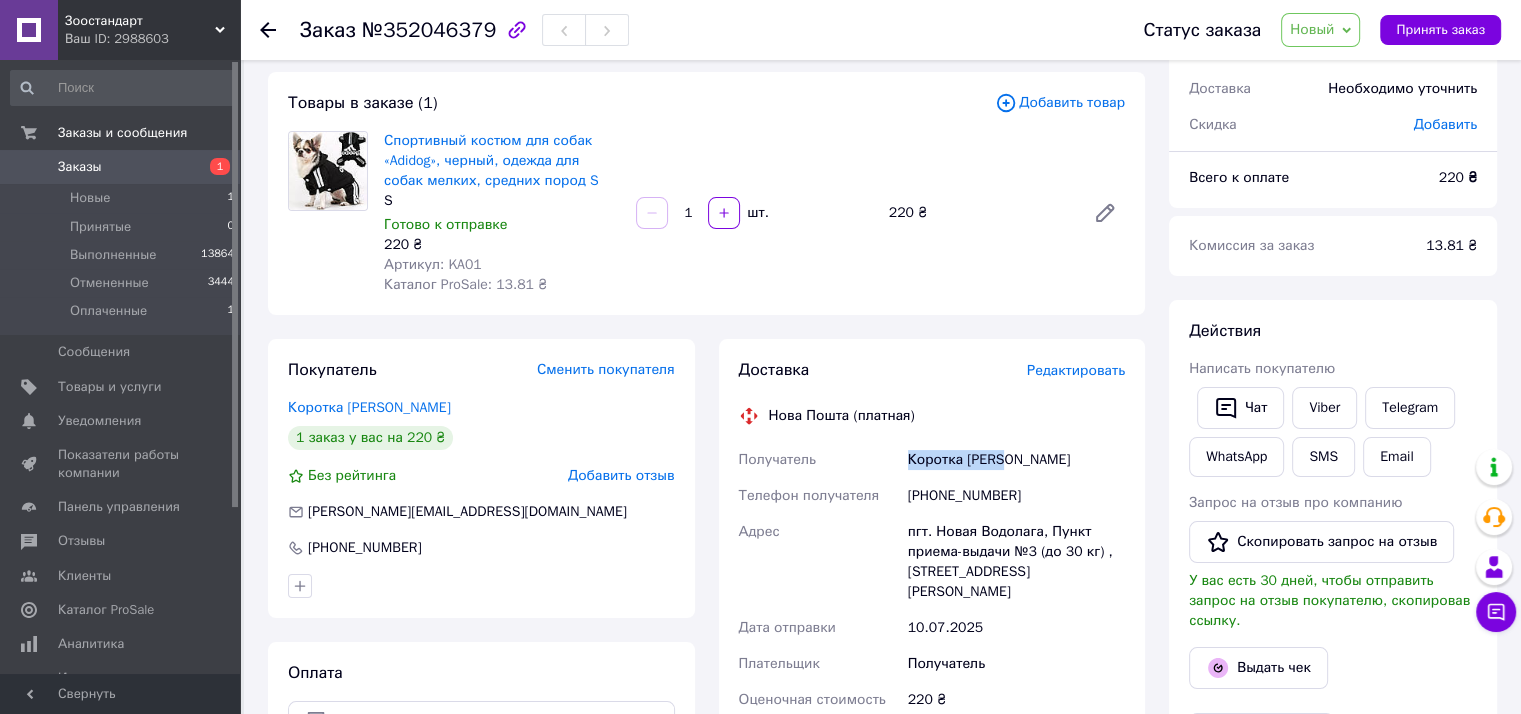 drag, startPoint x: 908, startPoint y: 459, endPoint x: 1000, endPoint y: 459, distance: 92 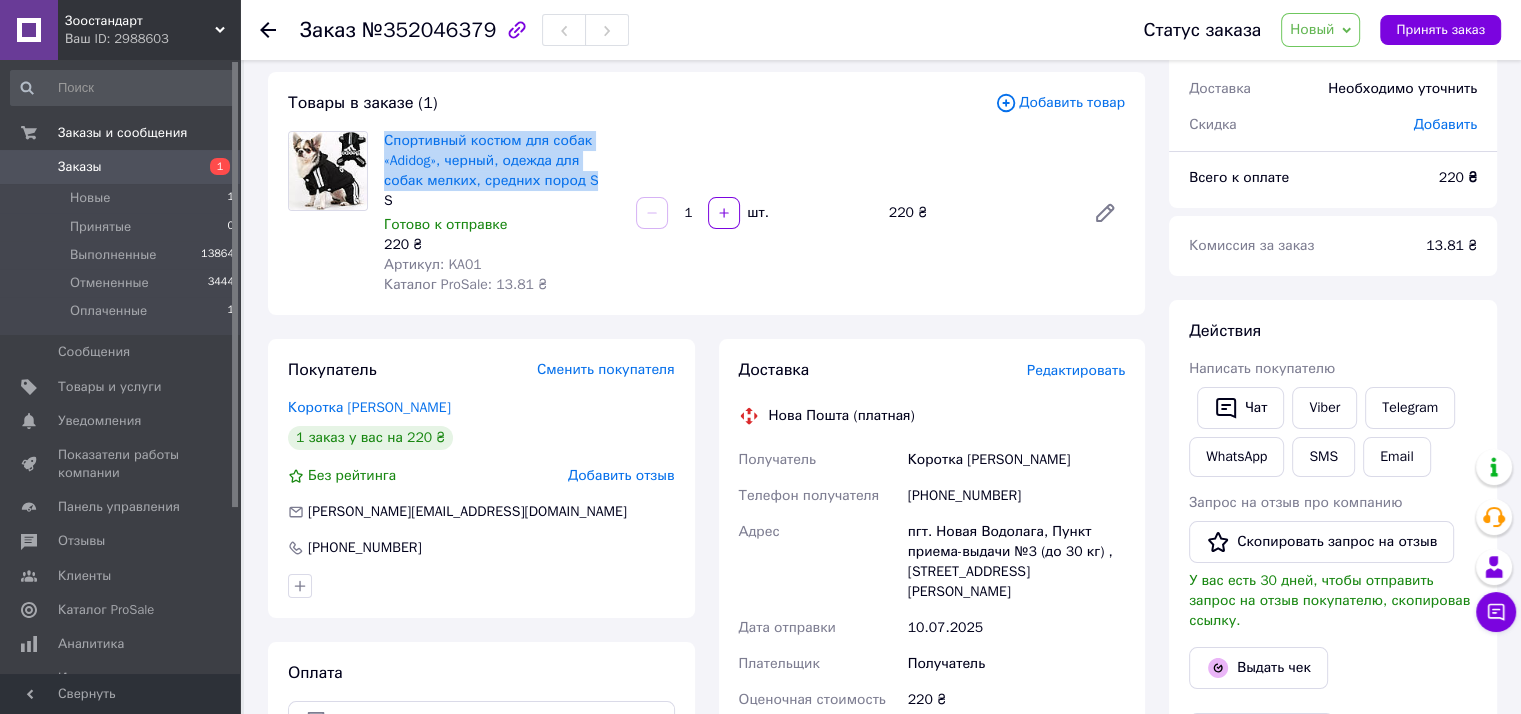 drag, startPoint x: 377, startPoint y: 139, endPoint x: 586, endPoint y: 186, distance: 214.21951 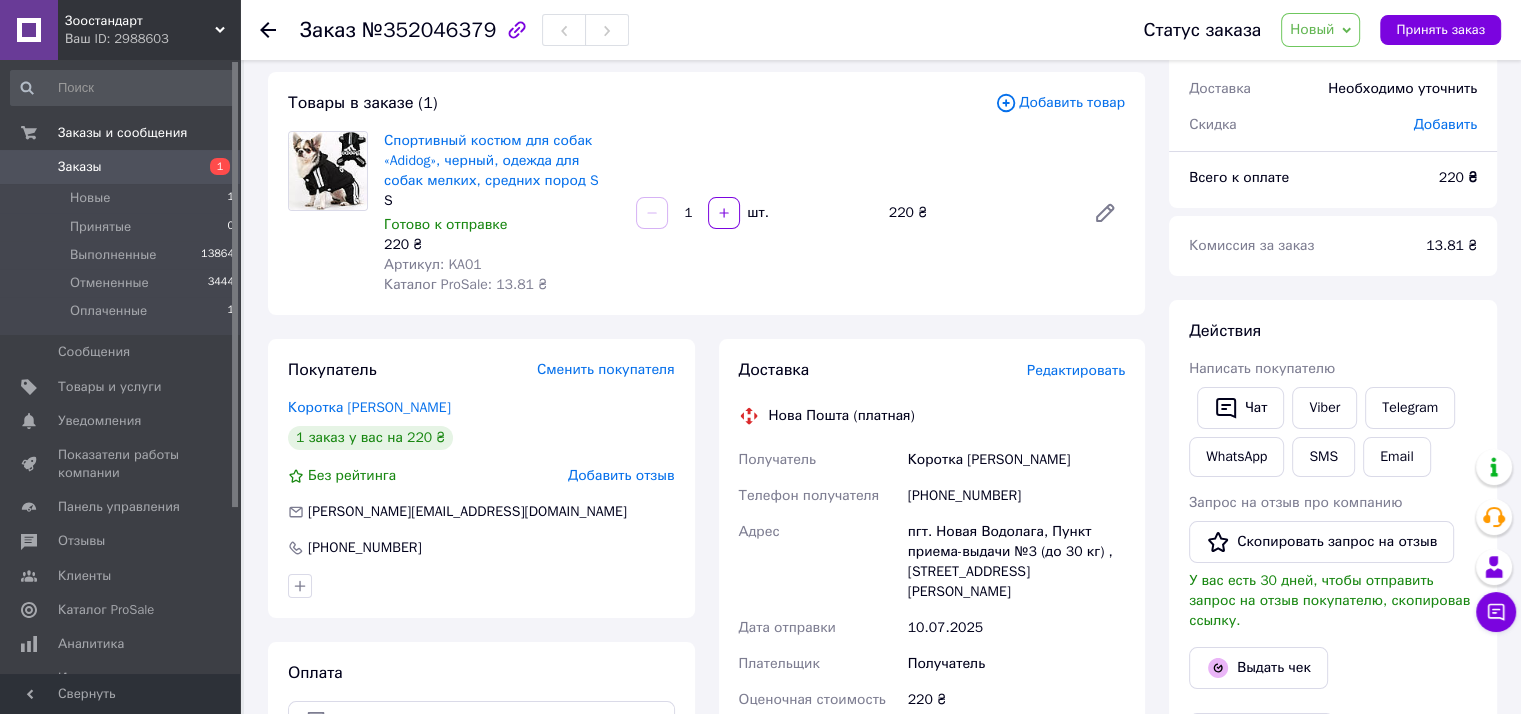 click on "Спортивный костюм для собак «Adidog», черный, одежда для собак мелких, средних пород S S Готово к отправке 220 ₴ Артикул: KA01 Каталог ProSale: 13.81 ₴  1   шт. 220 ₴" at bounding box center [754, 213] 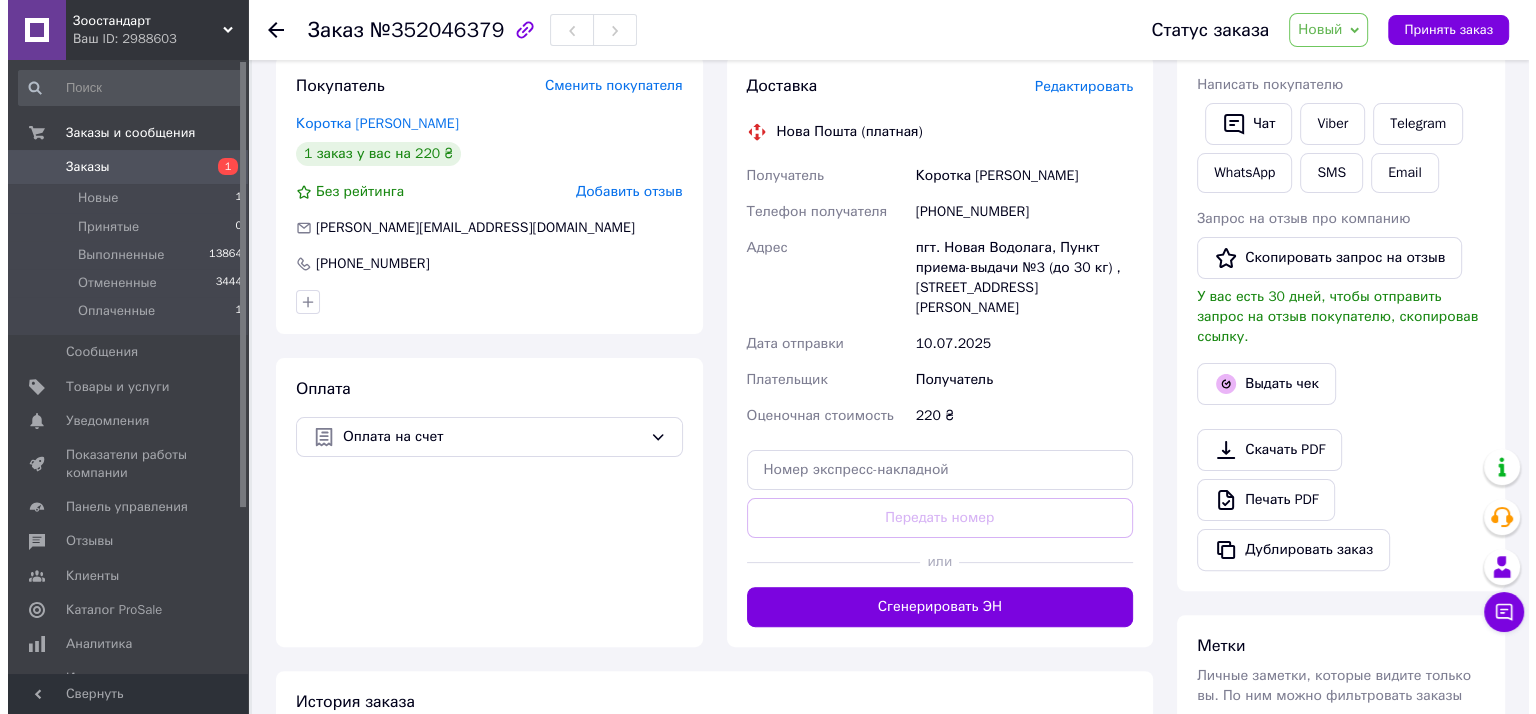 scroll, scrollTop: 400, scrollLeft: 0, axis: vertical 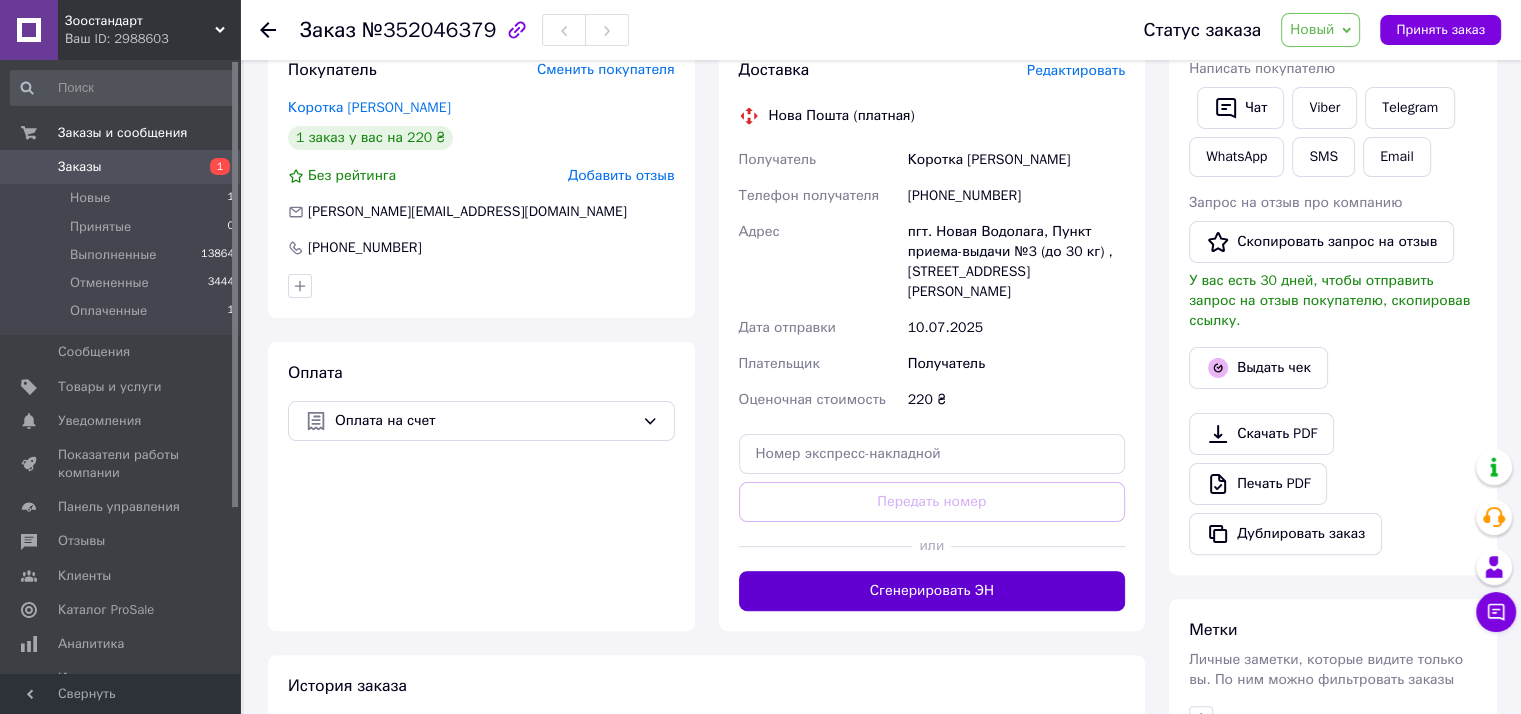 click on "Сгенерировать ЭН" at bounding box center (932, 591) 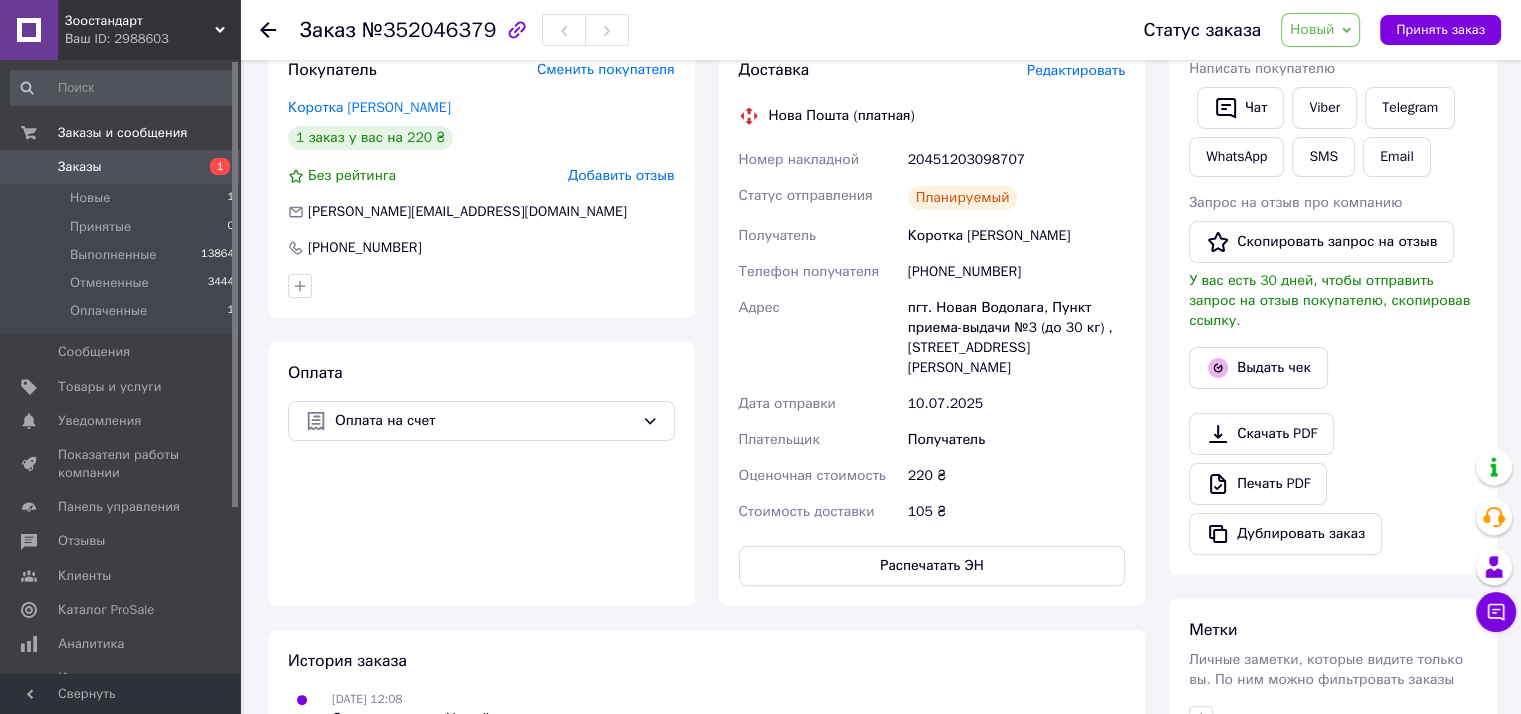 click on "Редактировать" at bounding box center [1076, 70] 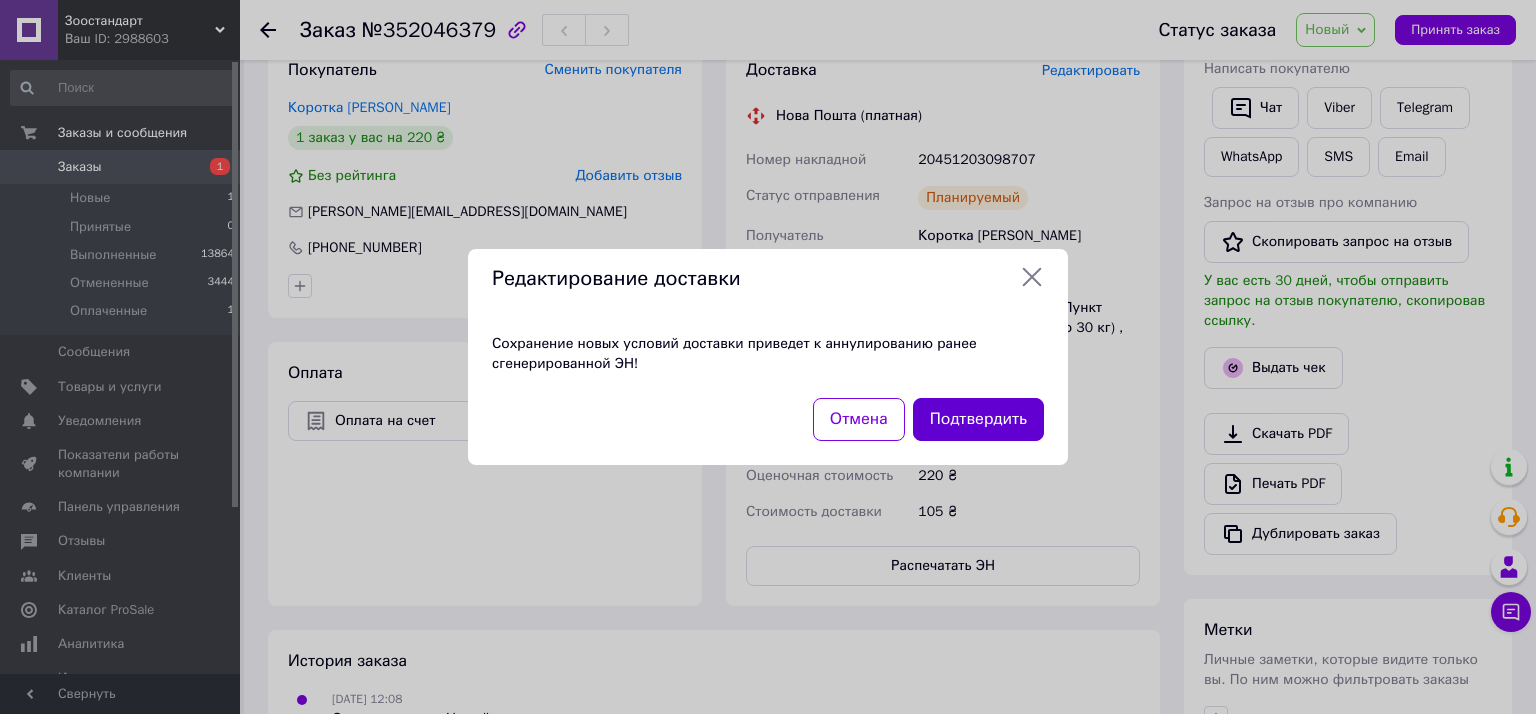 click on "Подтвердить" at bounding box center (978, 419) 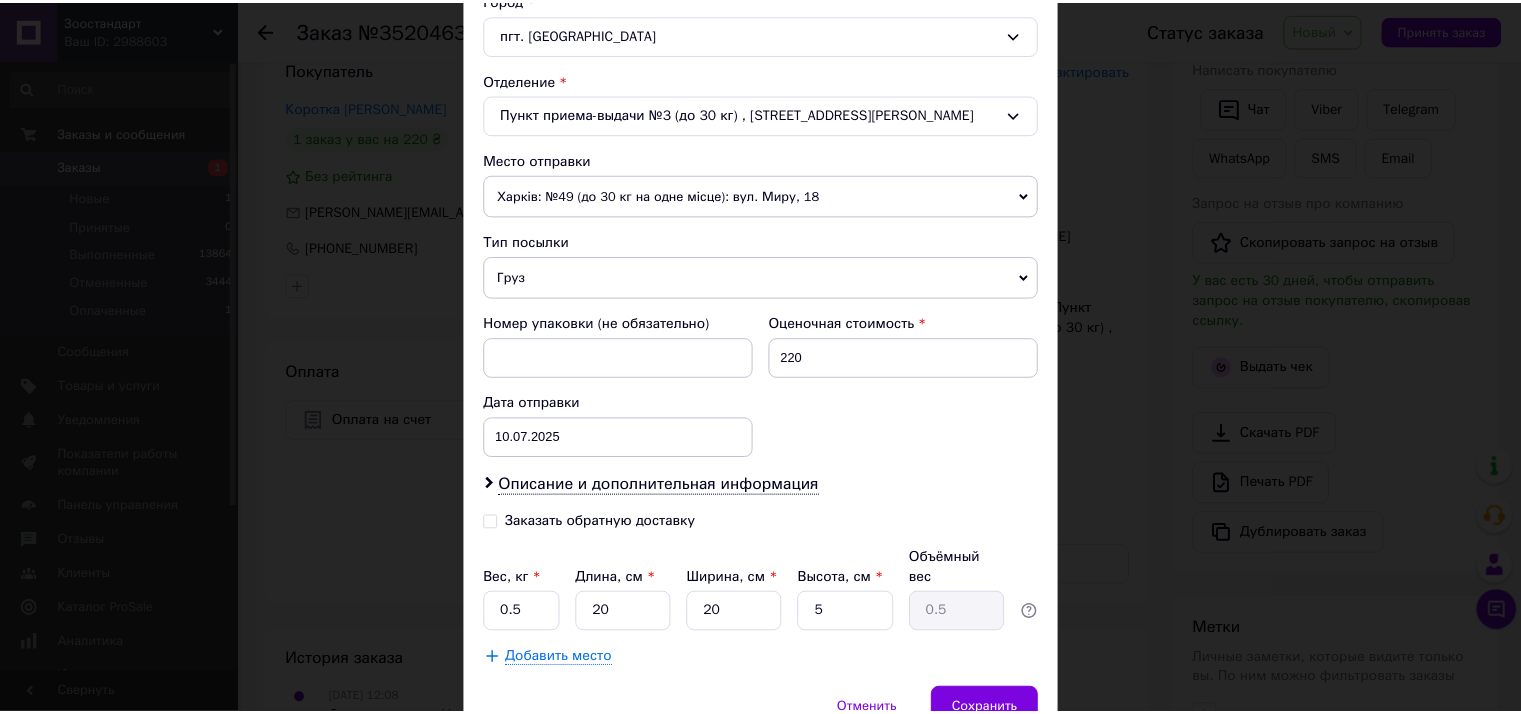 scroll, scrollTop: 644, scrollLeft: 0, axis: vertical 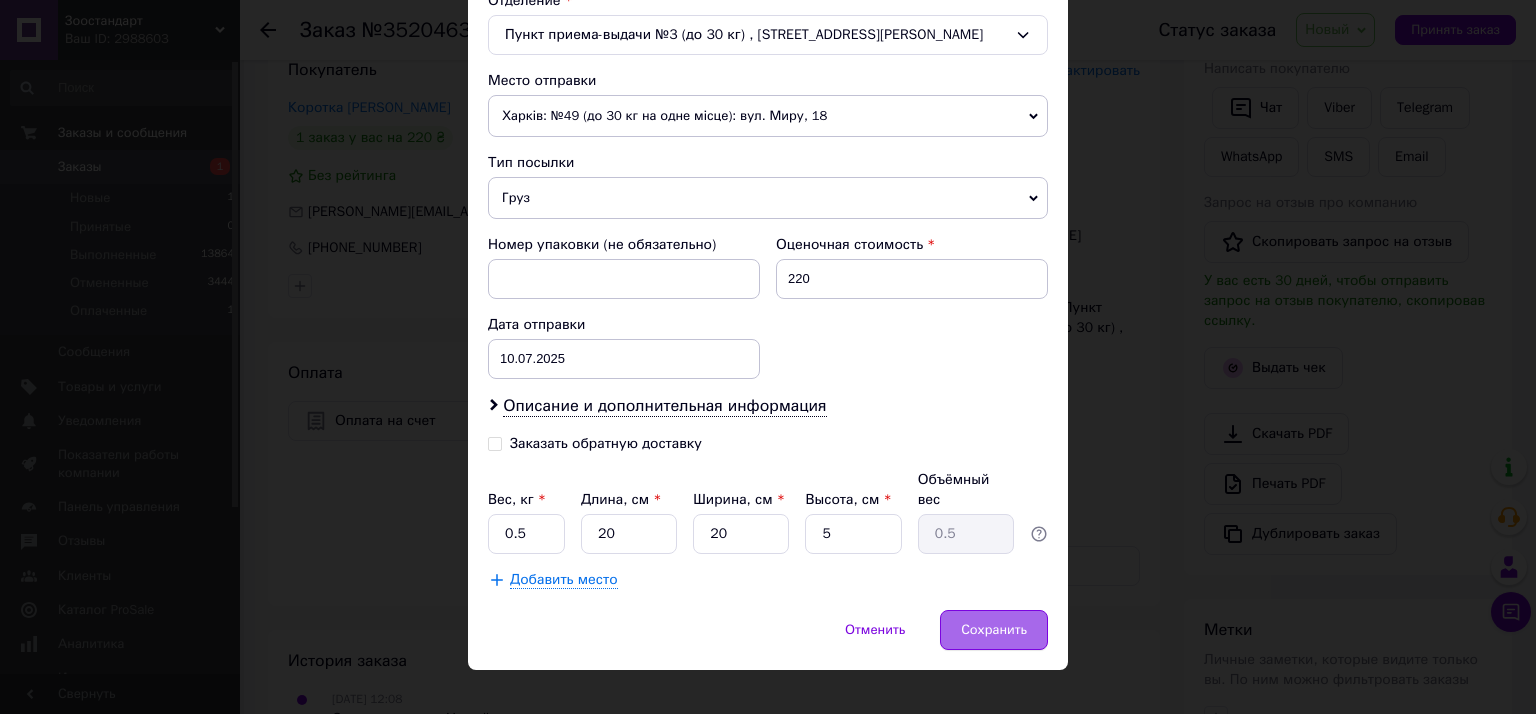 click on "Сохранить" at bounding box center [994, 630] 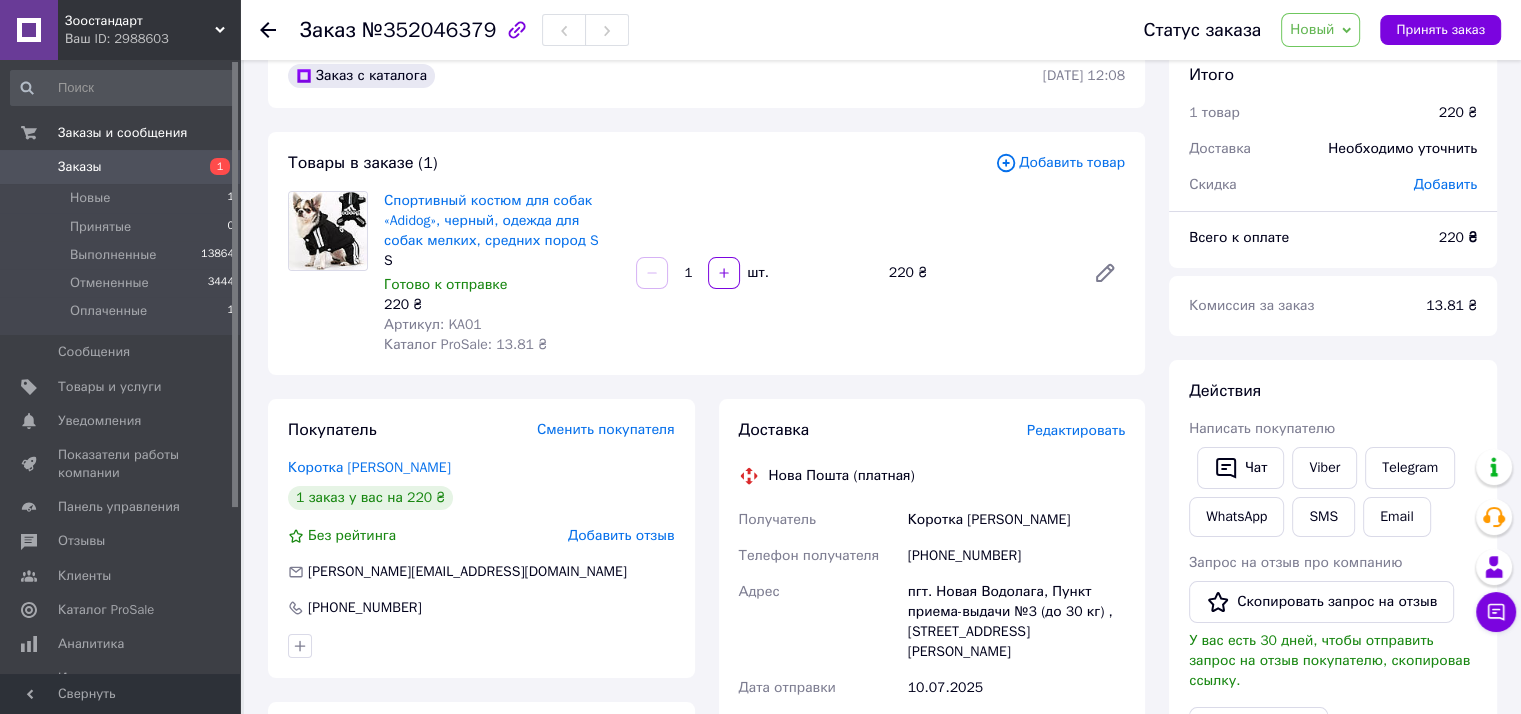 scroll, scrollTop: 0, scrollLeft: 0, axis: both 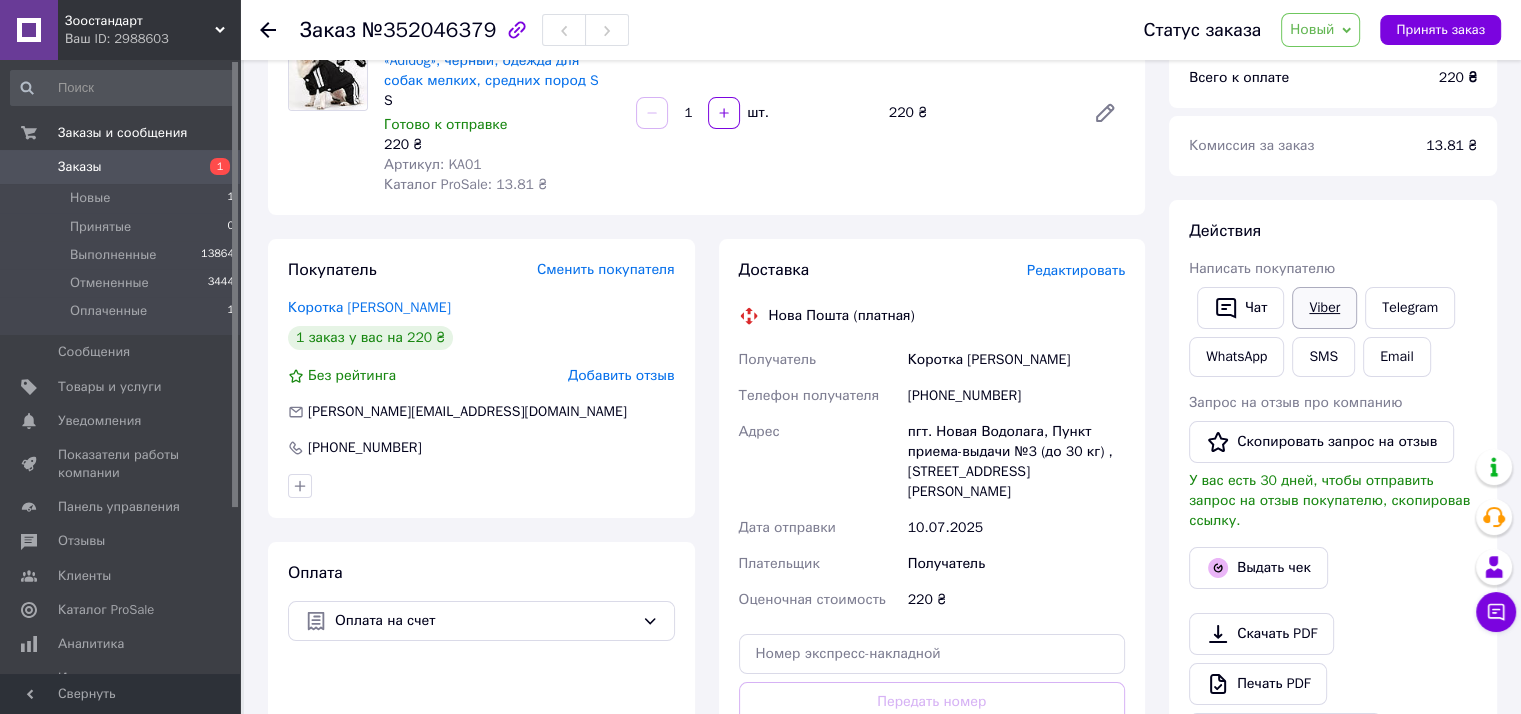 click on "Viber" at bounding box center (1324, 308) 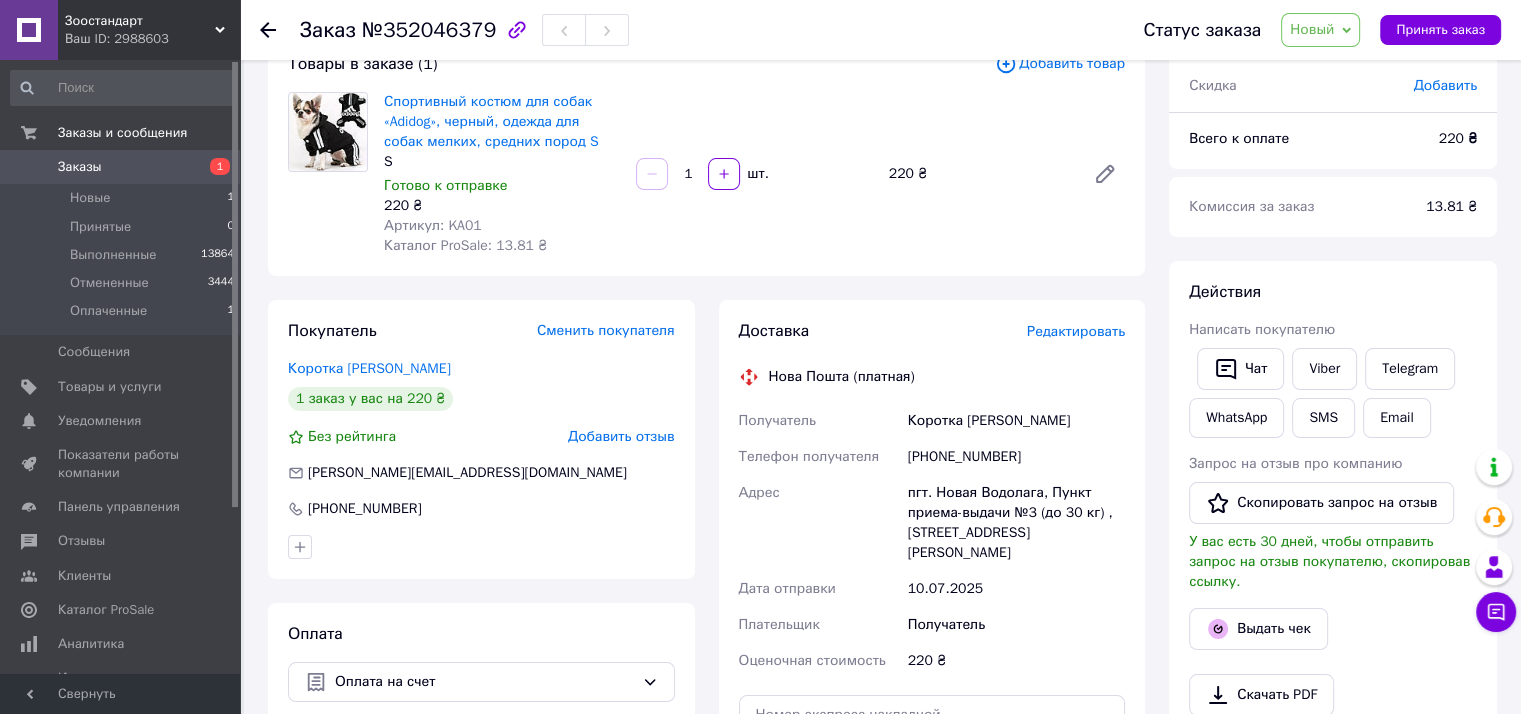 scroll, scrollTop: 200, scrollLeft: 0, axis: vertical 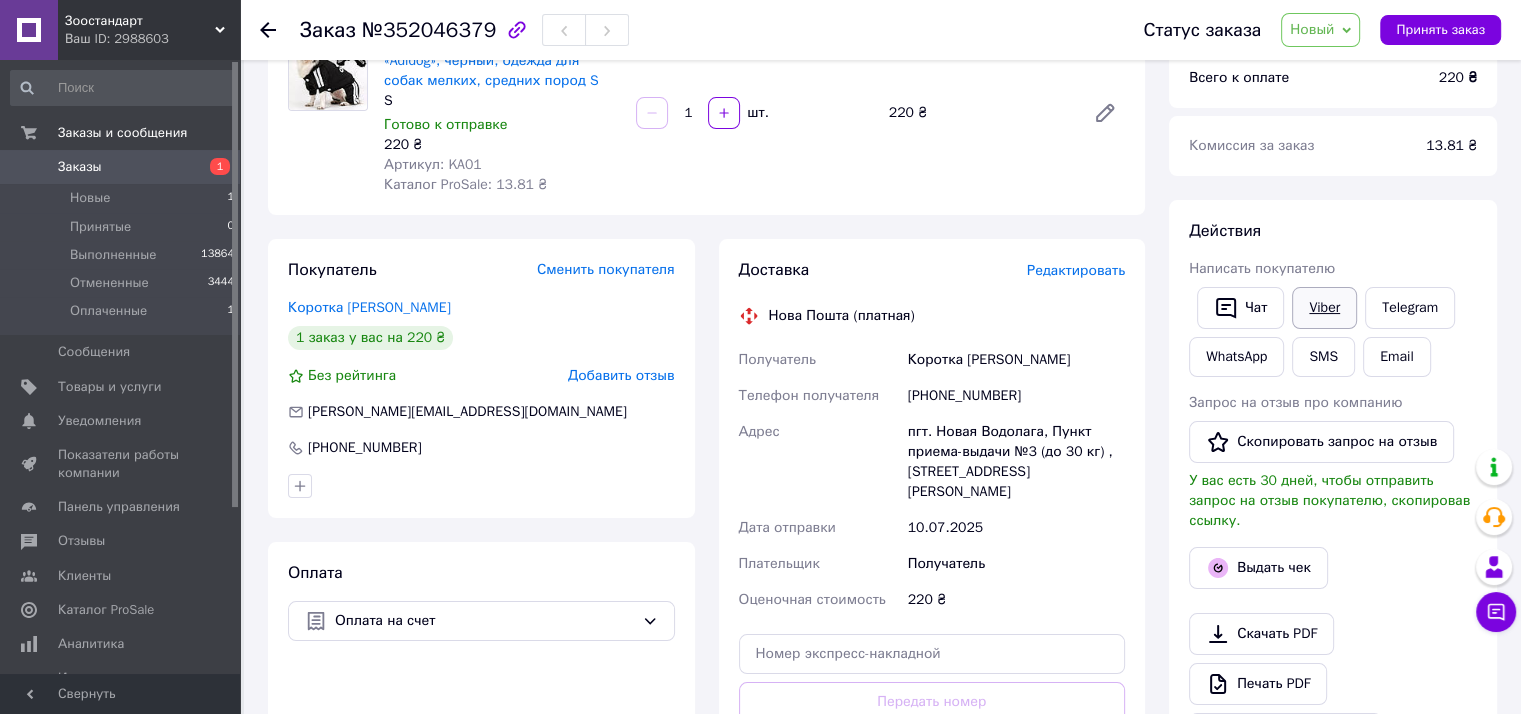click on "Viber" at bounding box center [1324, 308] 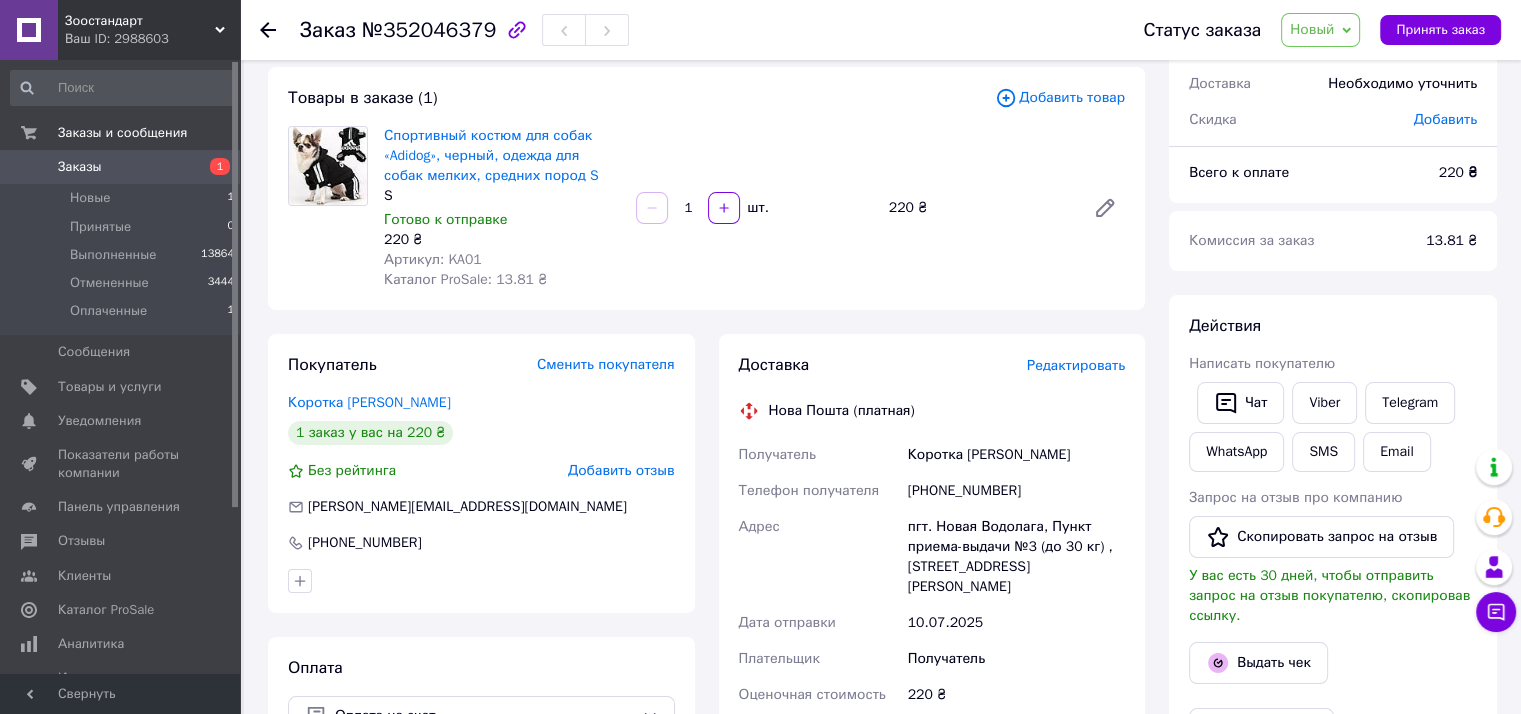 scroll, scrollTop: 100, scrollLeft: 0, axis: vertical 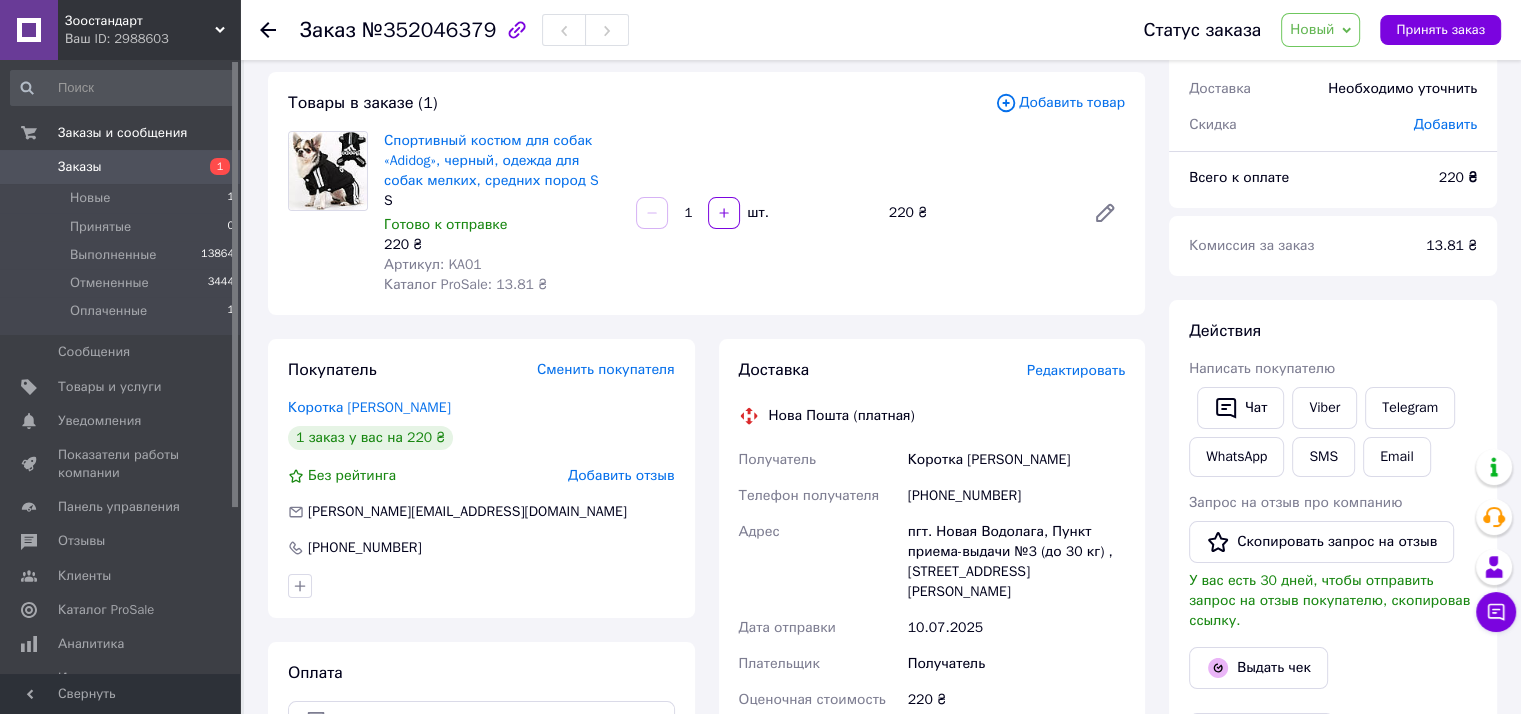 click on "Заказ с каталога 10.07.2025 | 12:08 Товары в заказе (1) Добавить товар Спортивный костюм для собак «Adidog», черный, одежда для собак мелких, средних пород S S Готово к отправке 220 ₴ Артикул: KA01 Каталог ProSale: 13.81 ₴  1   шт. 220 ₴ Покупатель Сменить покупателя Коротка Елена 1 заказ у вас на 220 ₴ Без рейтинга   Добавить отзыв elena.korotkaya.71@mail.ru +380669764773 Оплата Оплата на счет Доставка Редактировать Нова Пошта (платная) Получатель Коротка Елена Телефон получателя +380669764773 Адрес пгт. Новая Водолага, Пункт приема-выдачи №3 (до 30 кг) , ул. Змиевская, 2 Дата отправки 10.07.2025 Плательщик 220 ₴ или" at bounding box center (706, 661) 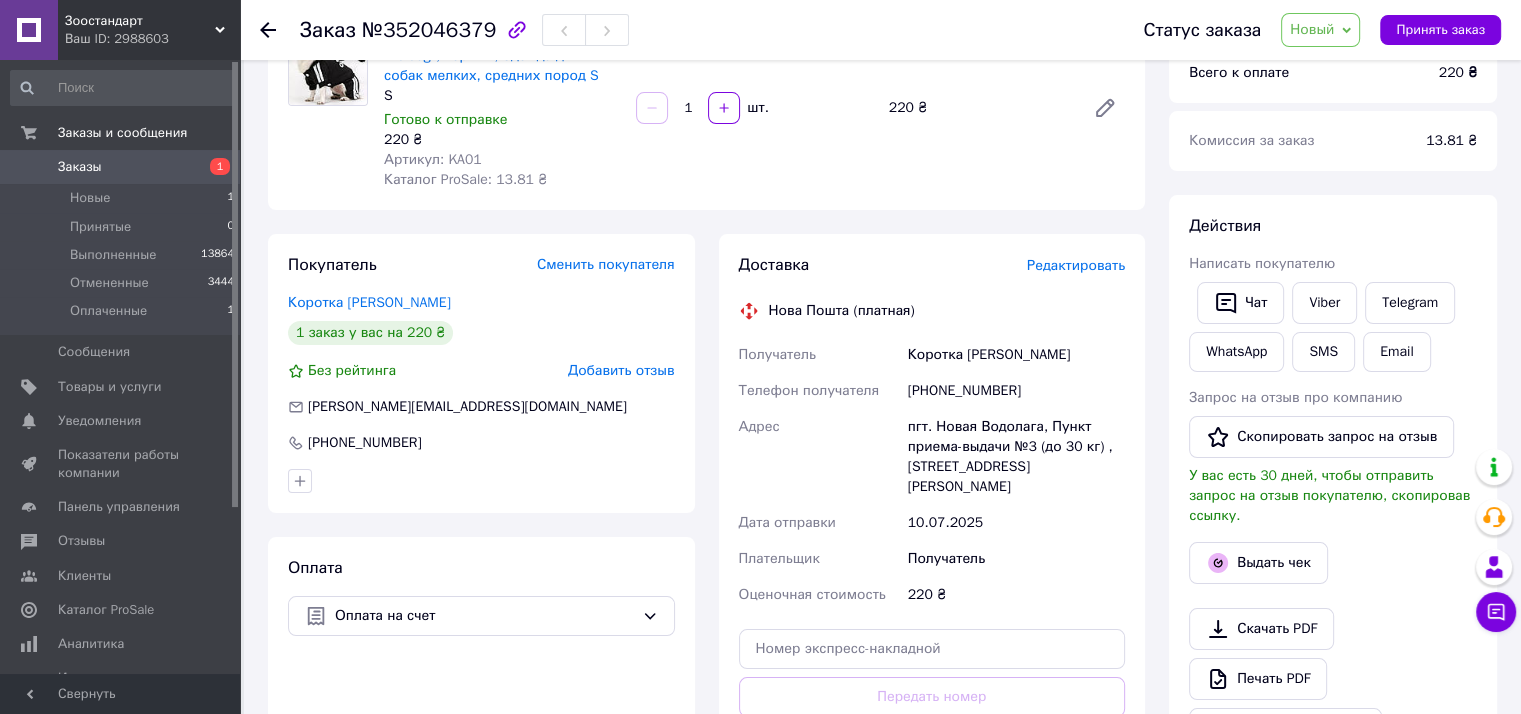 scroll, scrollTop: 200, scrollLeft: 0, axis: vertical 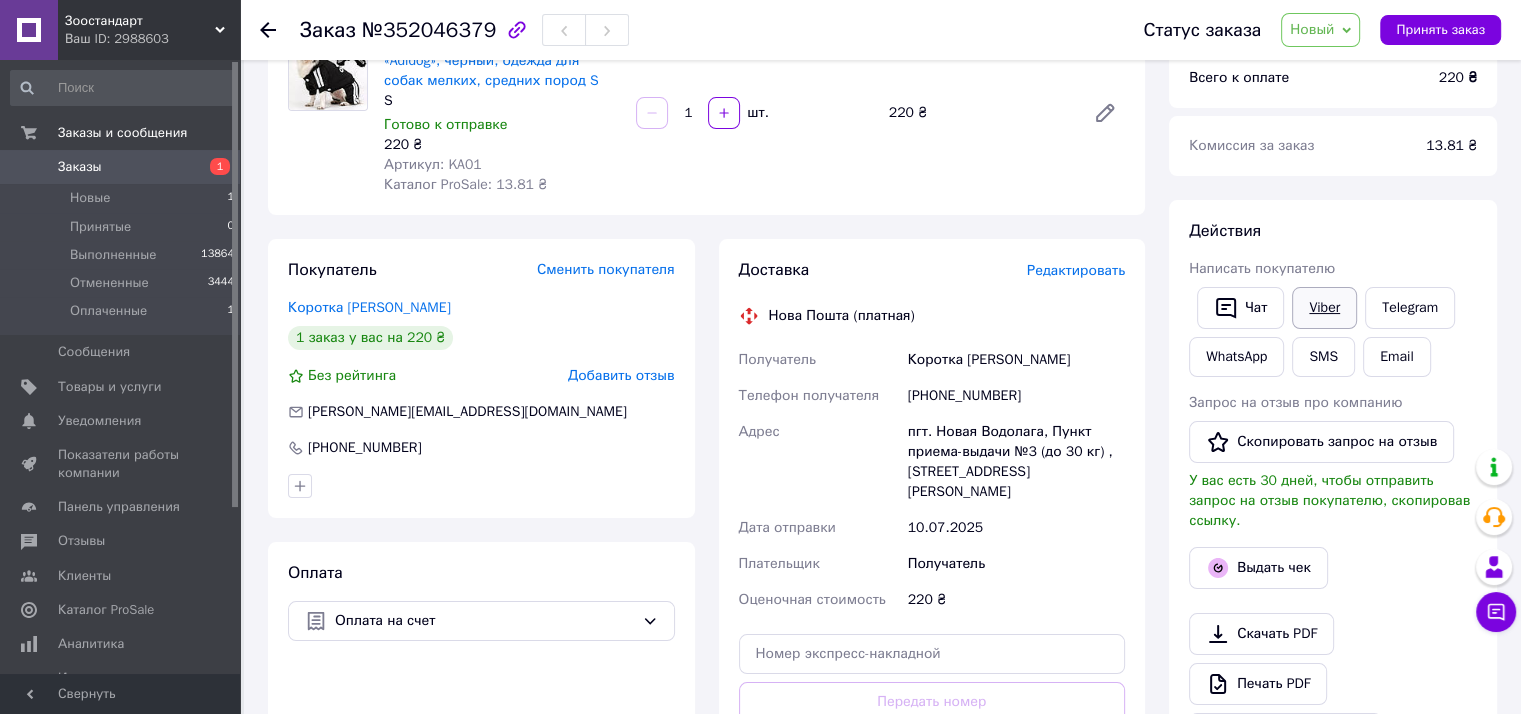 click on "Viber" at bounding box center (1324, 308) 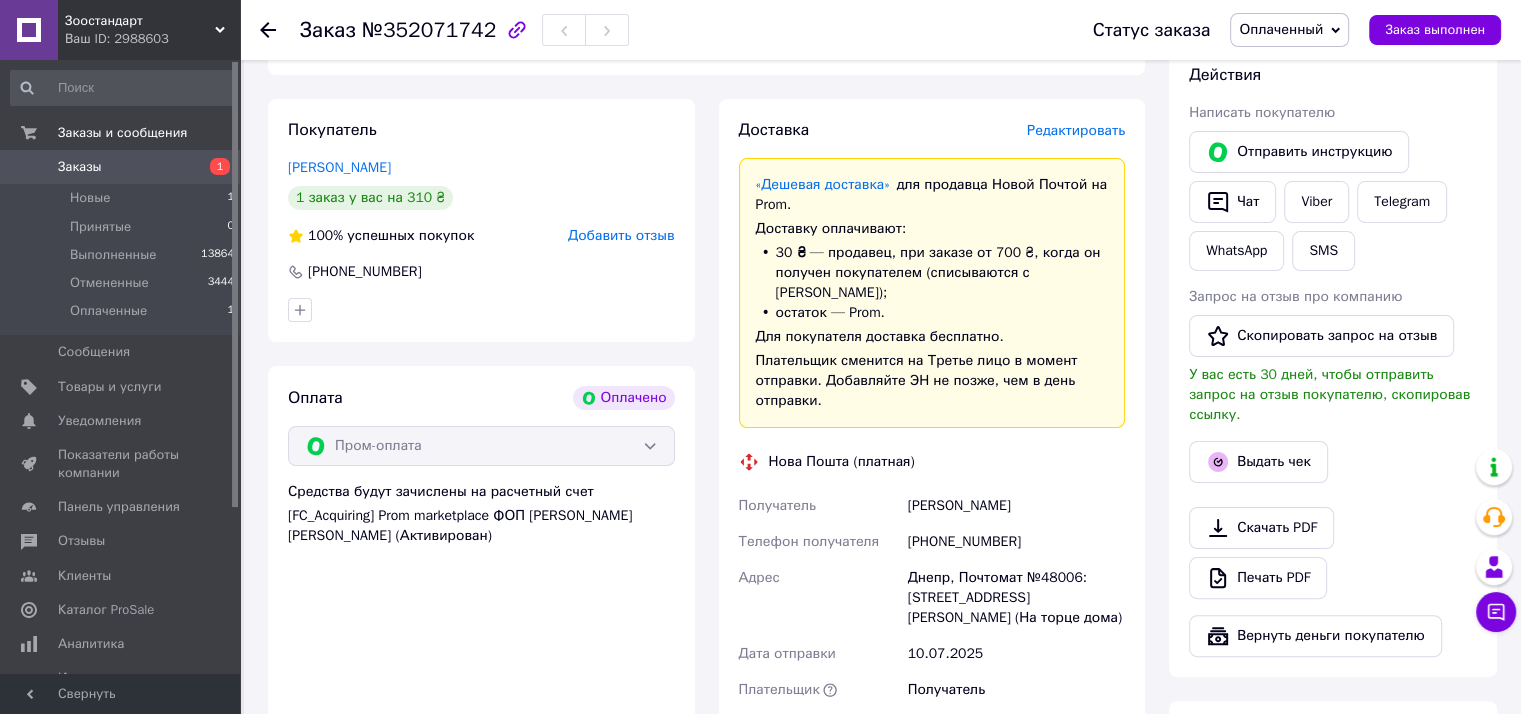 scroll, scrollTop: 400, scrollLeft: 0, axis: vertical 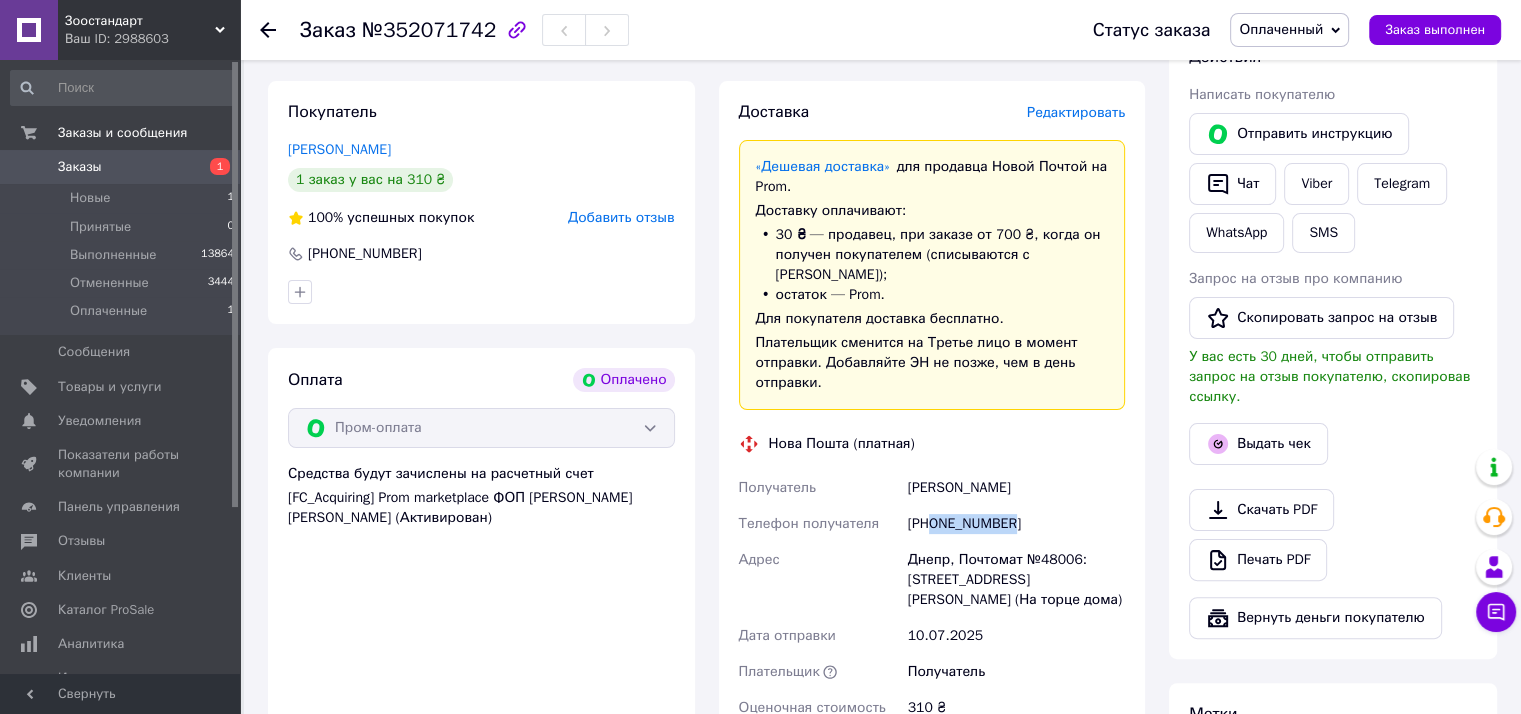 drag, startPoint x: 1015, startPoint y: 506, endPoint x: 932, endPoint y: 512, distance: 83.21658 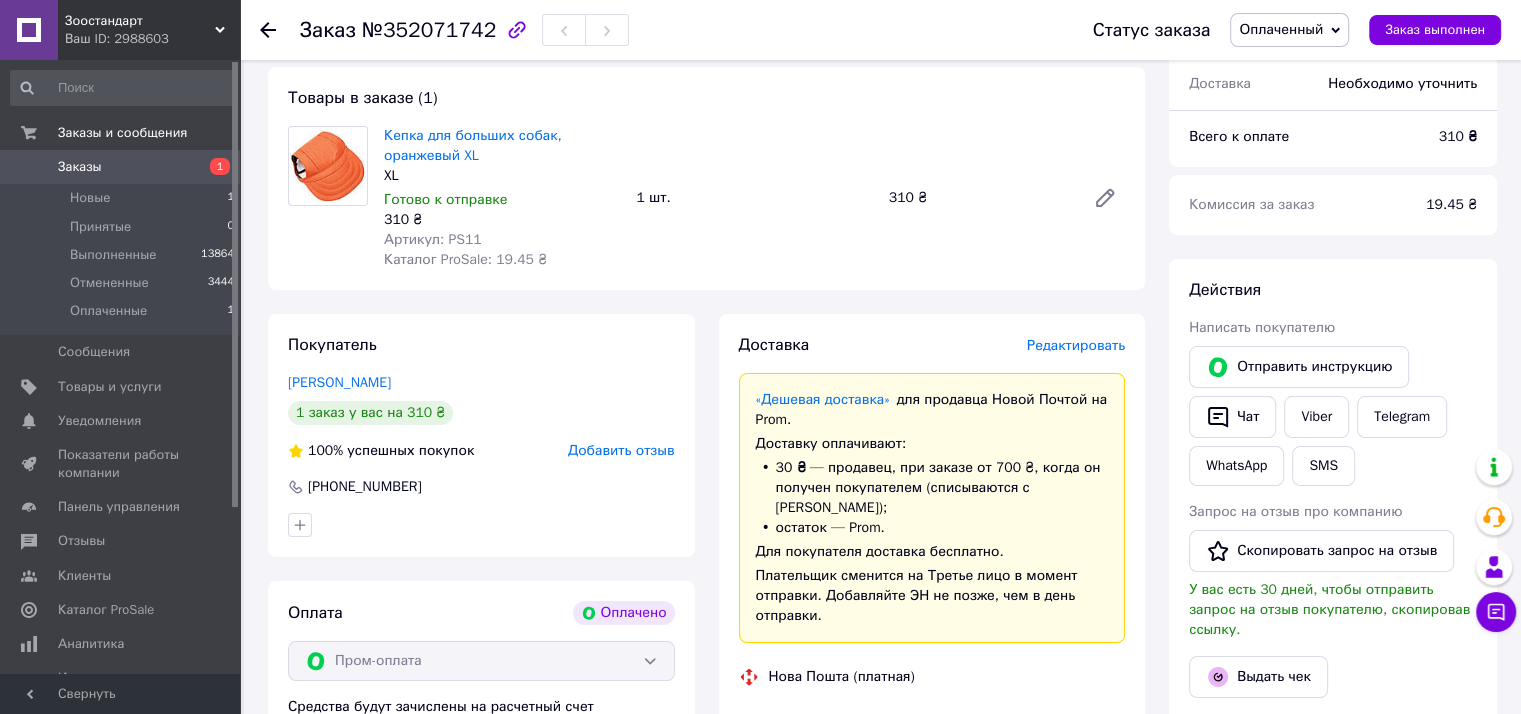 scroll, scrollTop: 100, scrollLeft: 0, axis: vertical 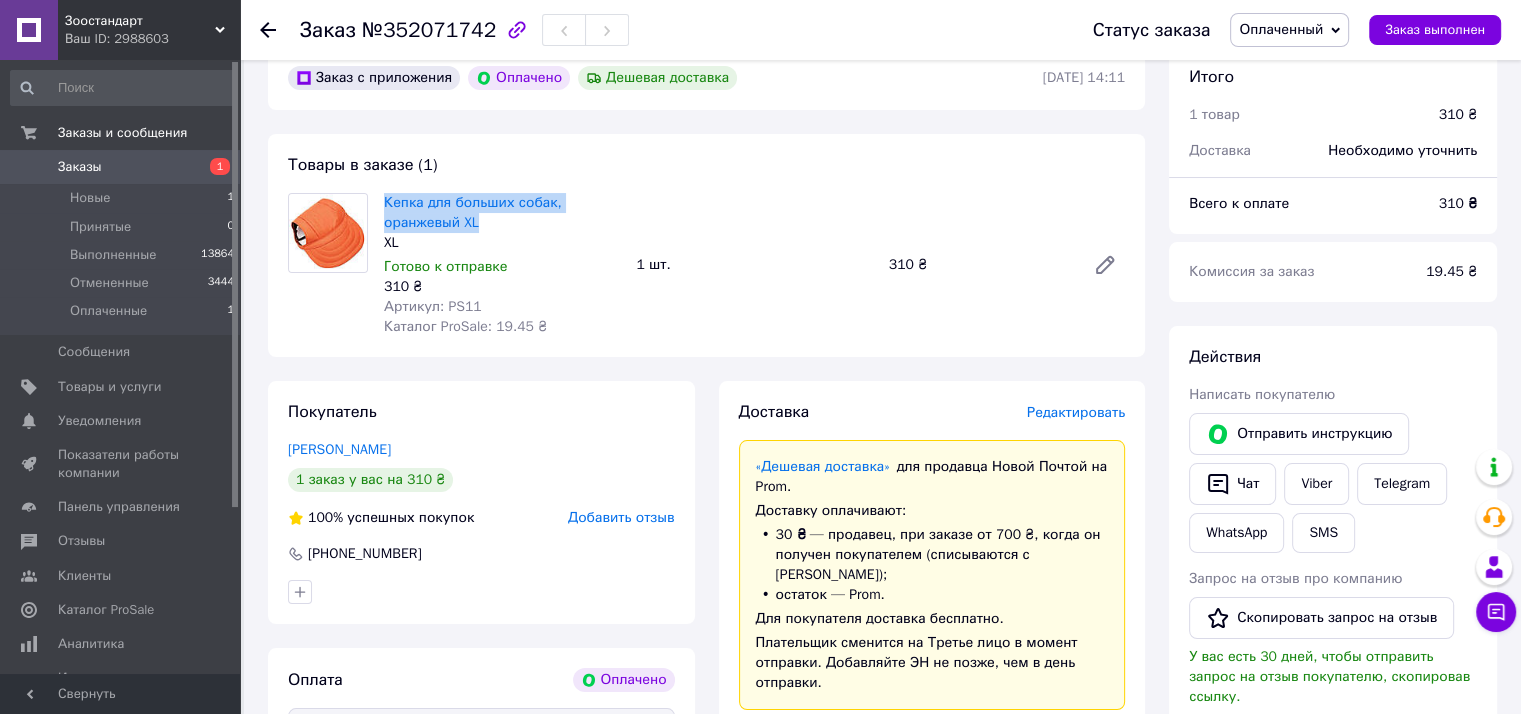 drag, startPoint x: 380, startPoint y: 206, endPoint x: 484, endPoint y: 223, distance: 105.380264 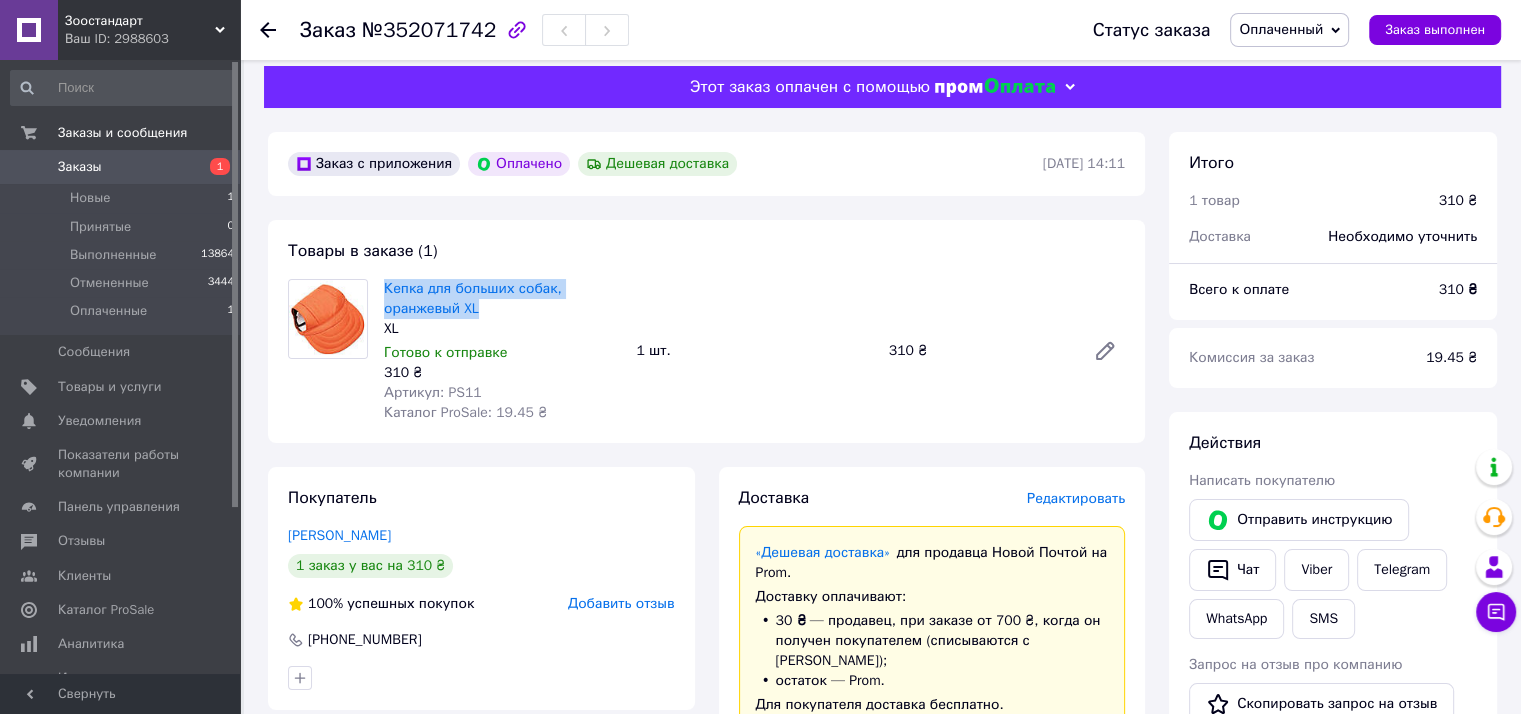 scroll, scrollTop: 0, scrollLeft: 0, axis: both 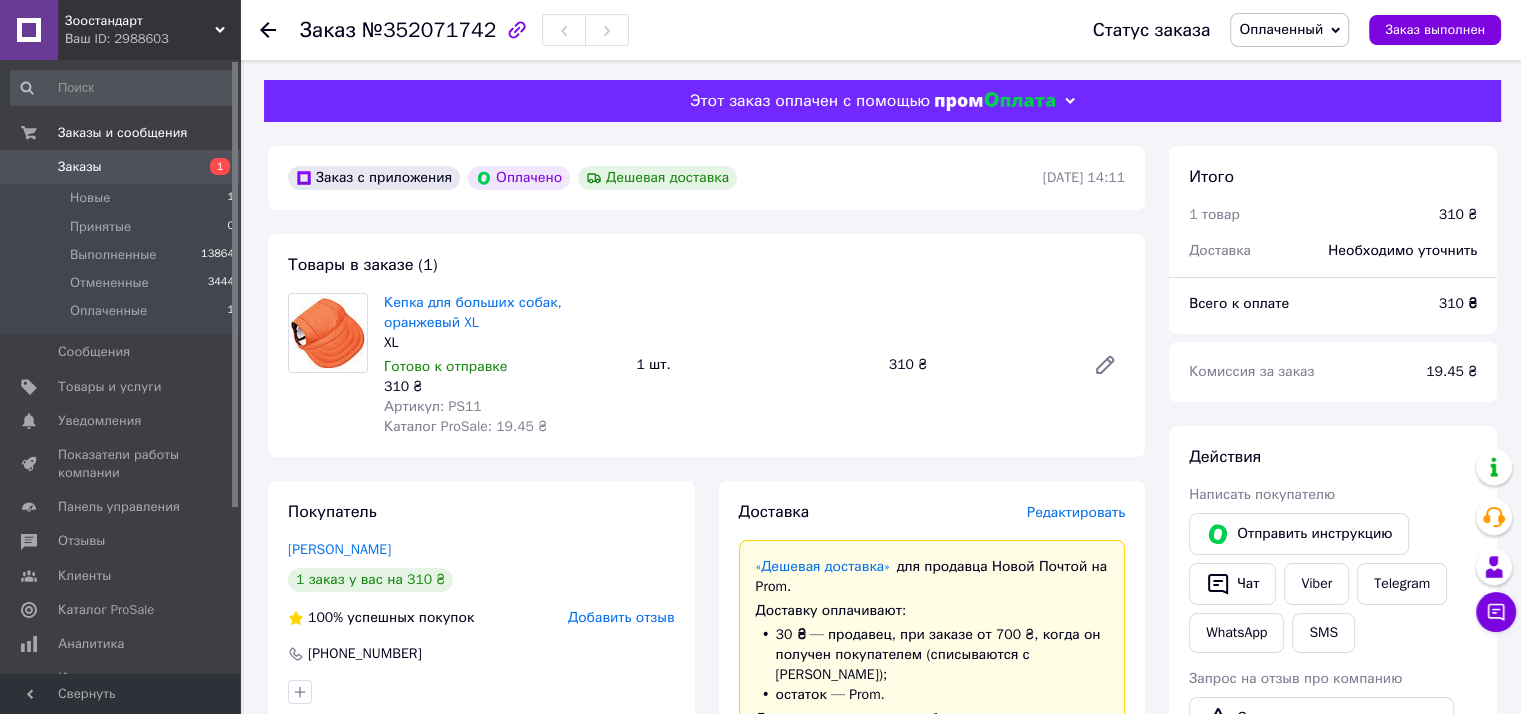 click on "Кепка для больших собак, оранжевый XL XL Готово к отправке 310 ₴ Артикул: PS11 Каталог ProSale: 19.45 ₴  1 шт. 310 ₴" at bounding box center [754, 365] 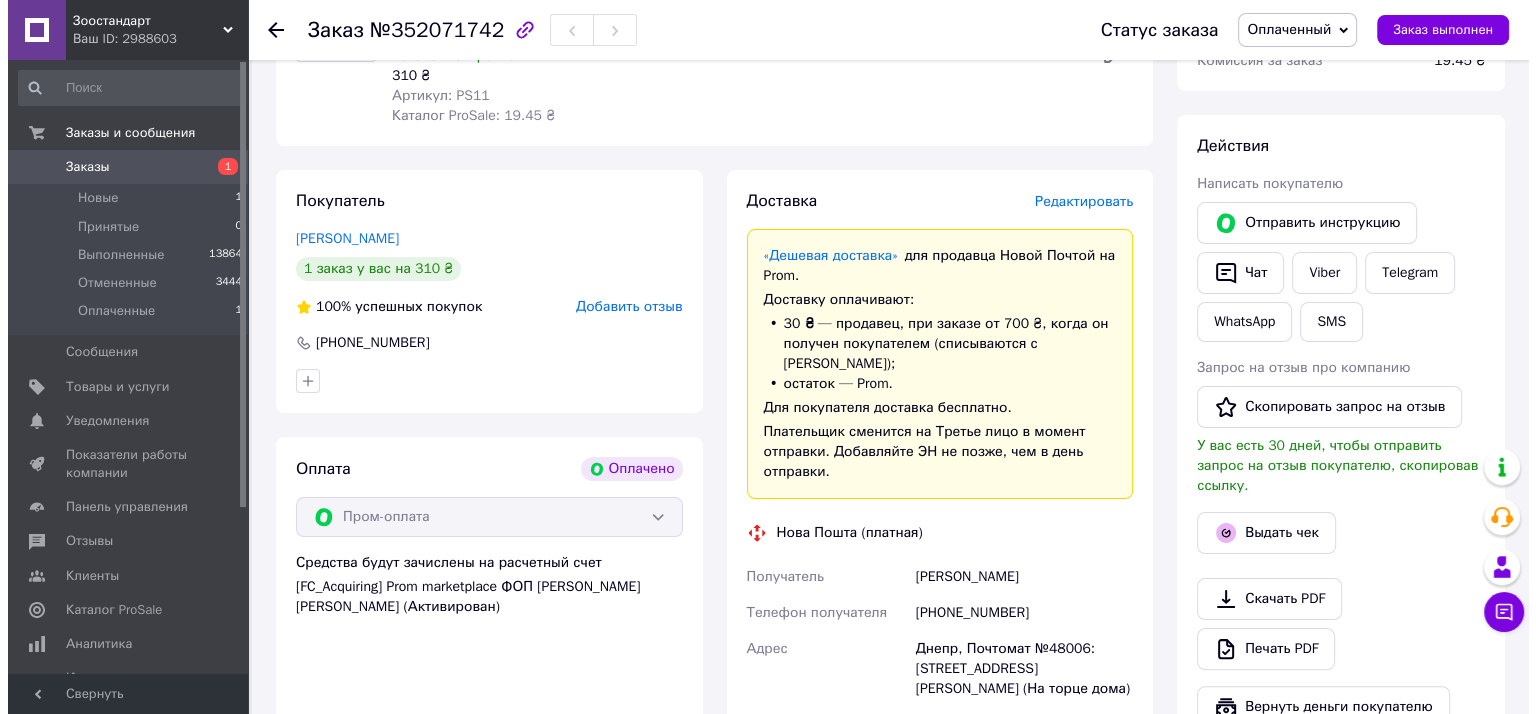 scroll, scrollTop: 300, scrollLeft: 0, axis: vertical 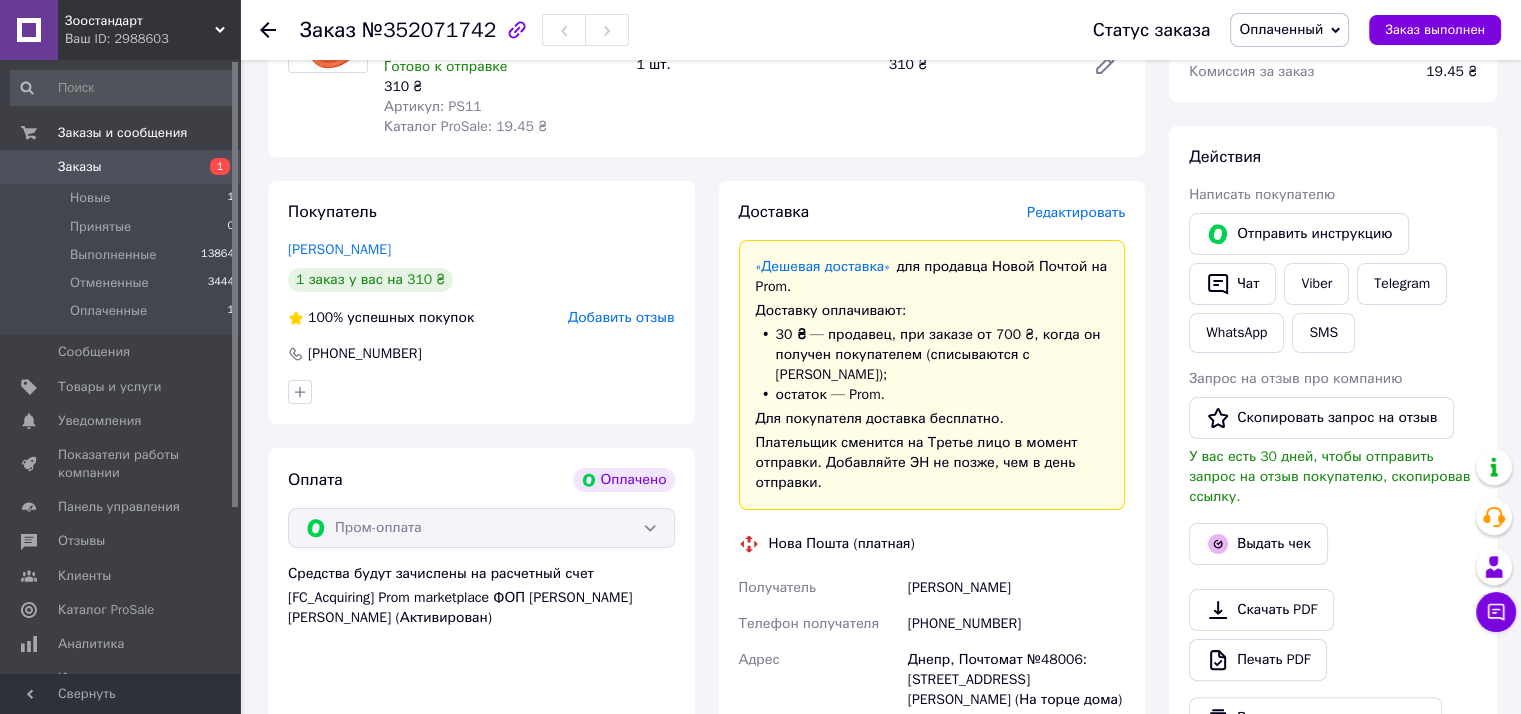 click on "Редактировать" at bounding box center [1076, 212] 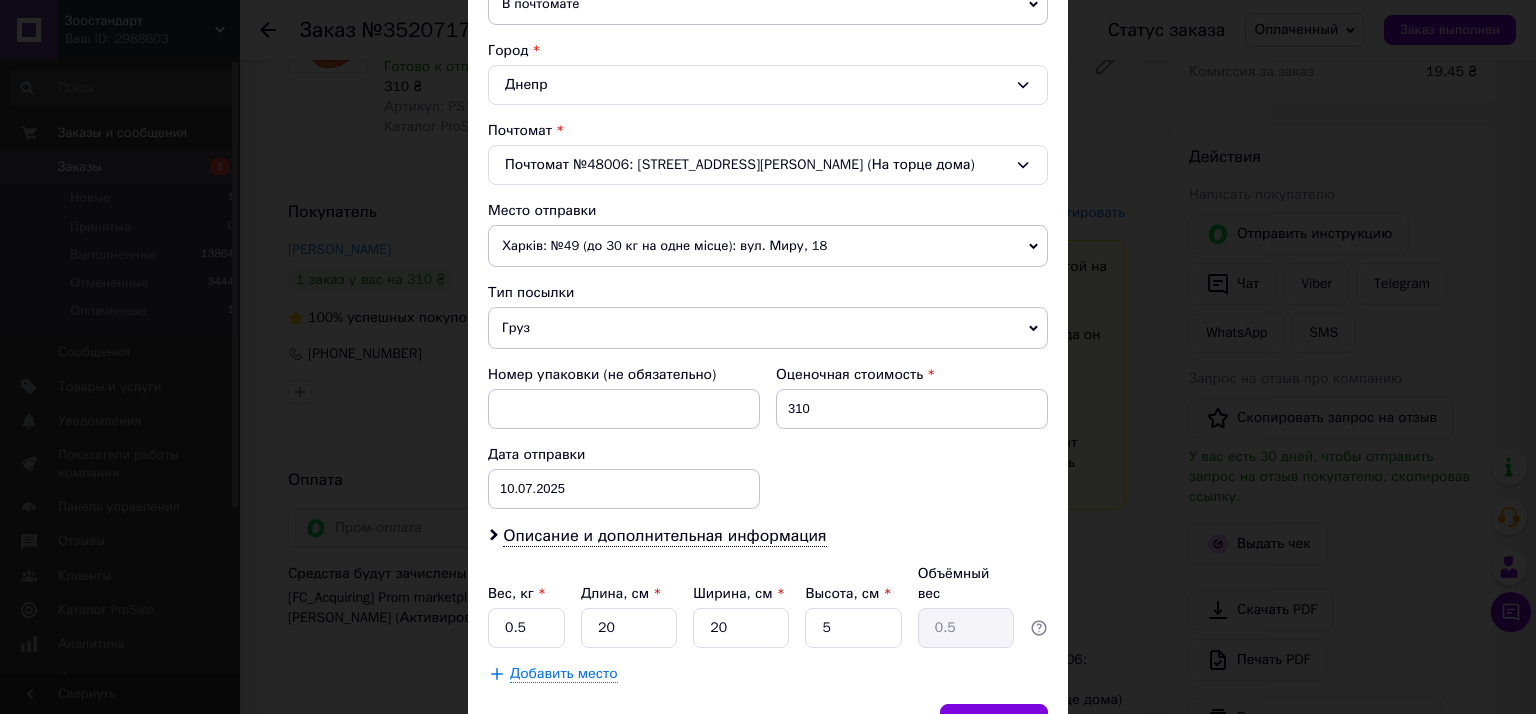 scroll, scrollTop: 500, scrollLeft: 0, axis: vertical 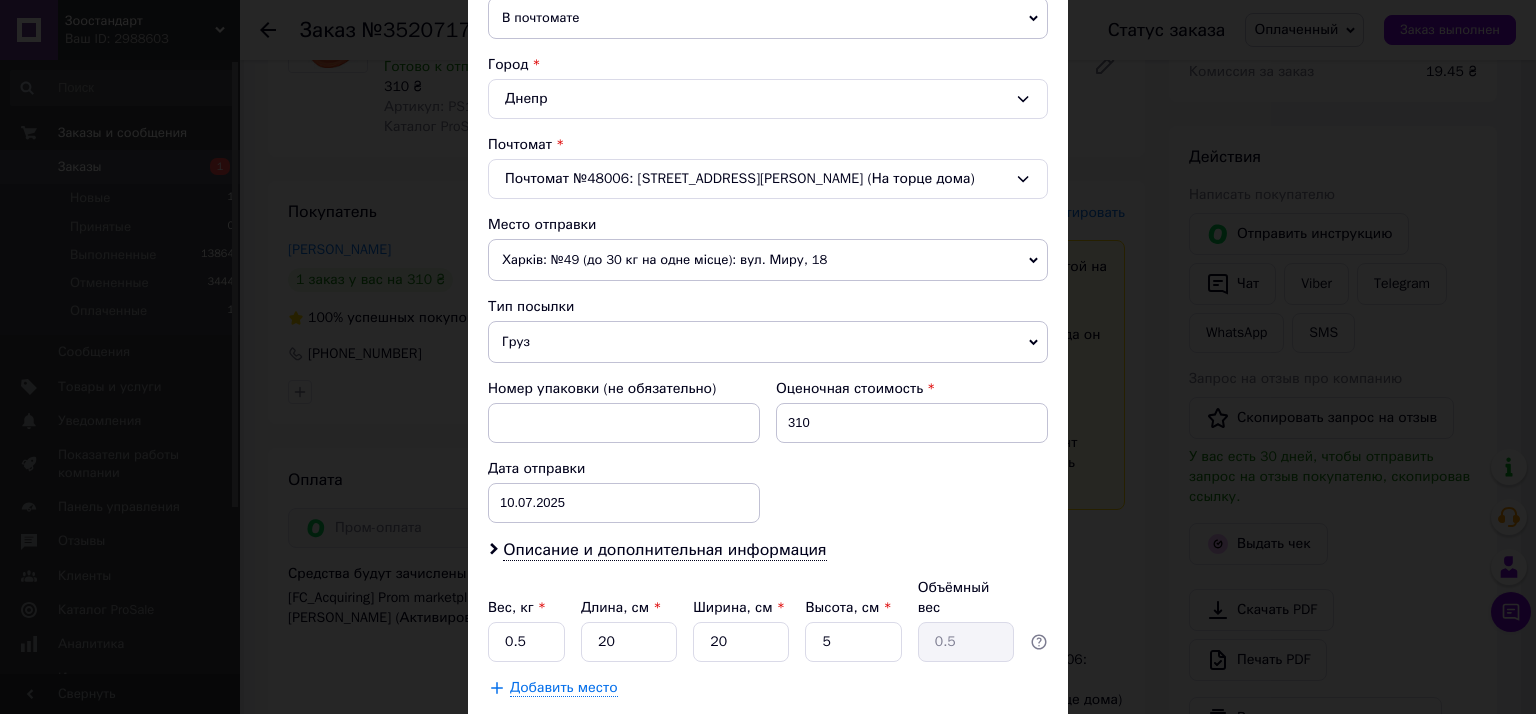 click on "Груз" at bounding box center [768, 342] 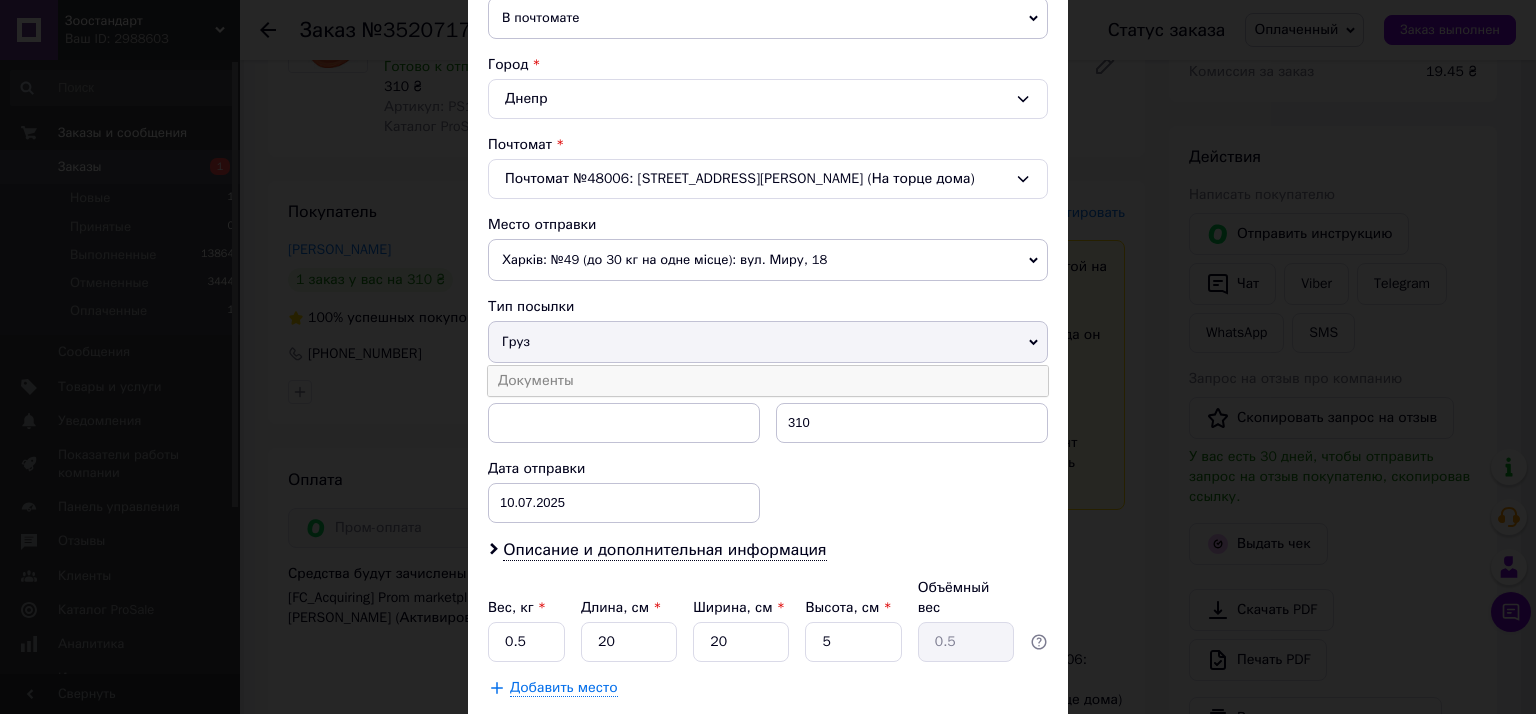 click on "Документы" at bounding box center [768, 381] 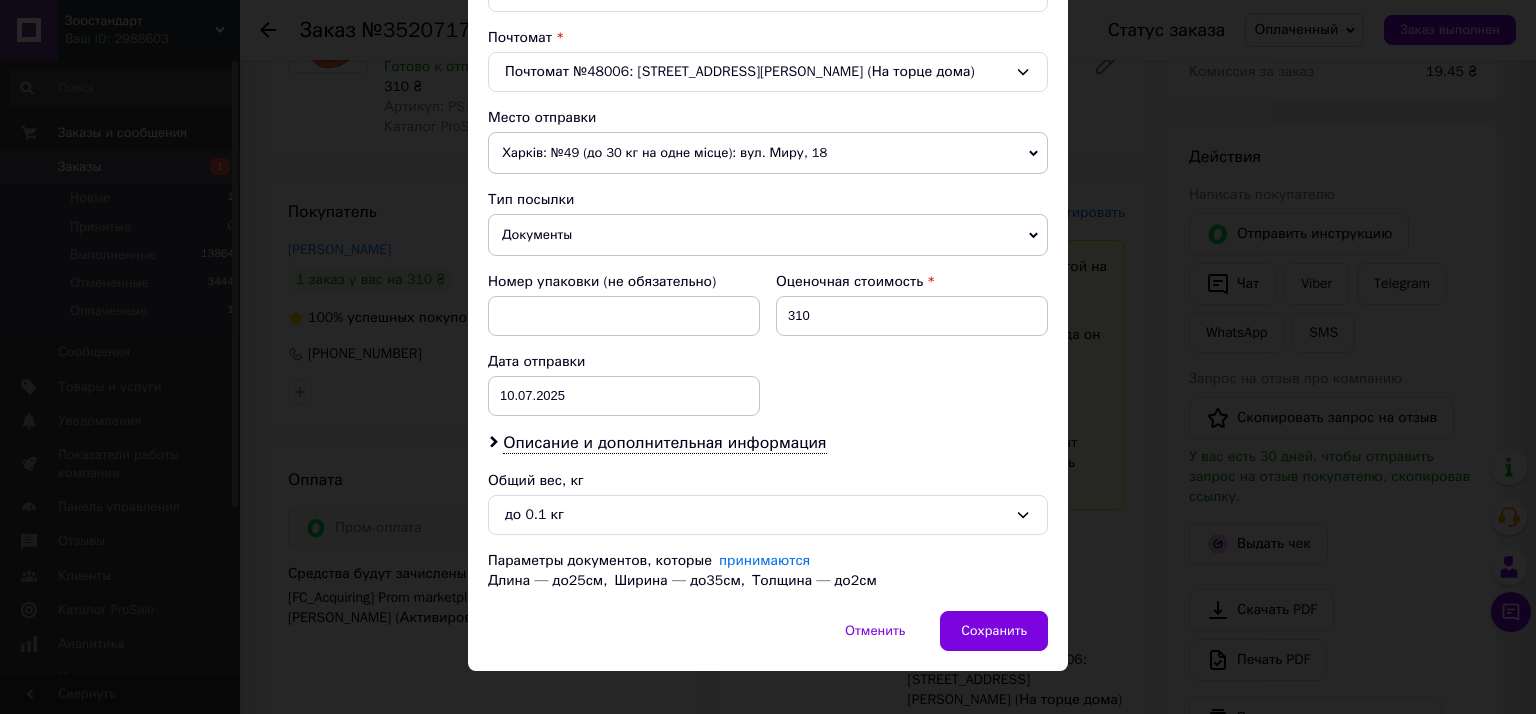 scroll, scrollTop: 628, scrollLeft: 0, axis: vertical 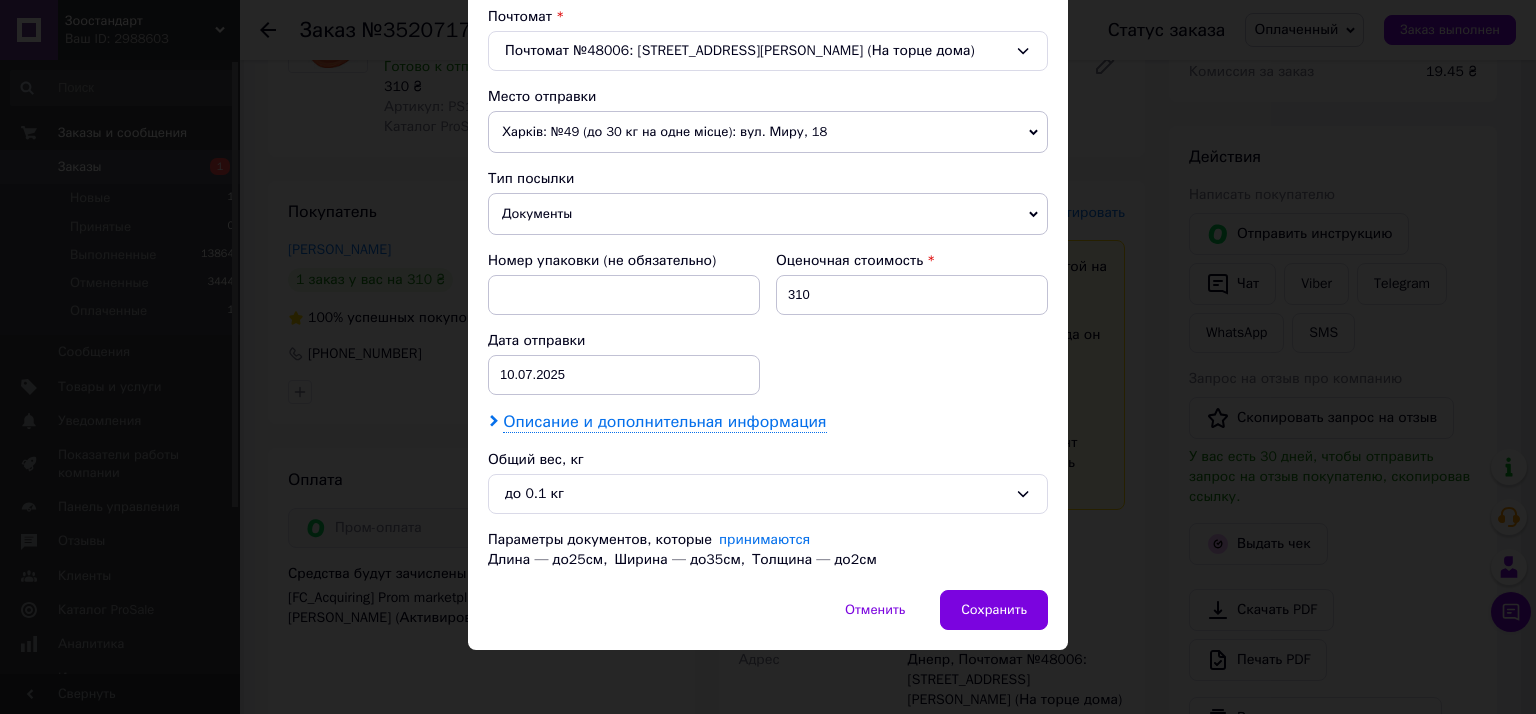 click on "Описание и дополнительная информация" at bounding box center (664, 422) 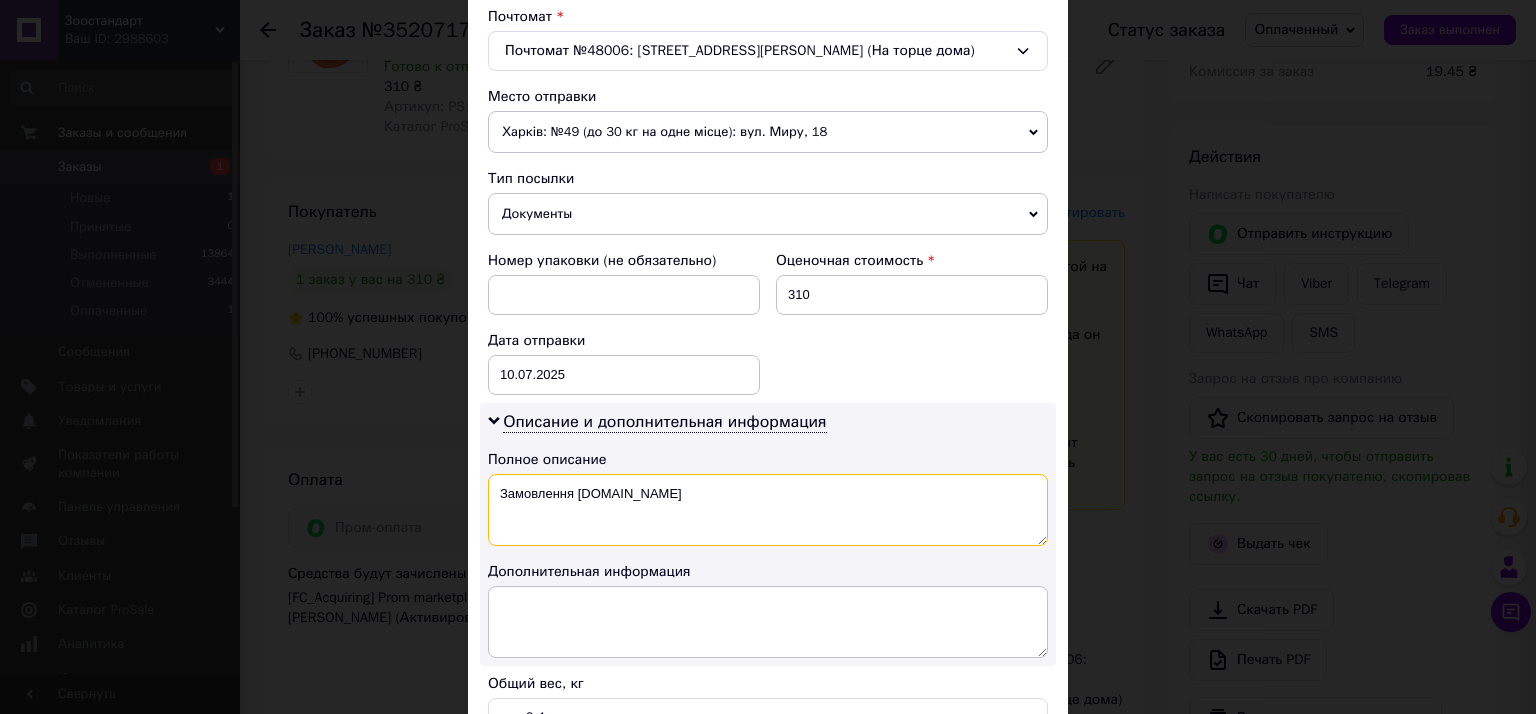 drag, startPoint x: 642, startPoint y: 491, endPoint x: 489, endPoint y: 493, distance: 153.01308 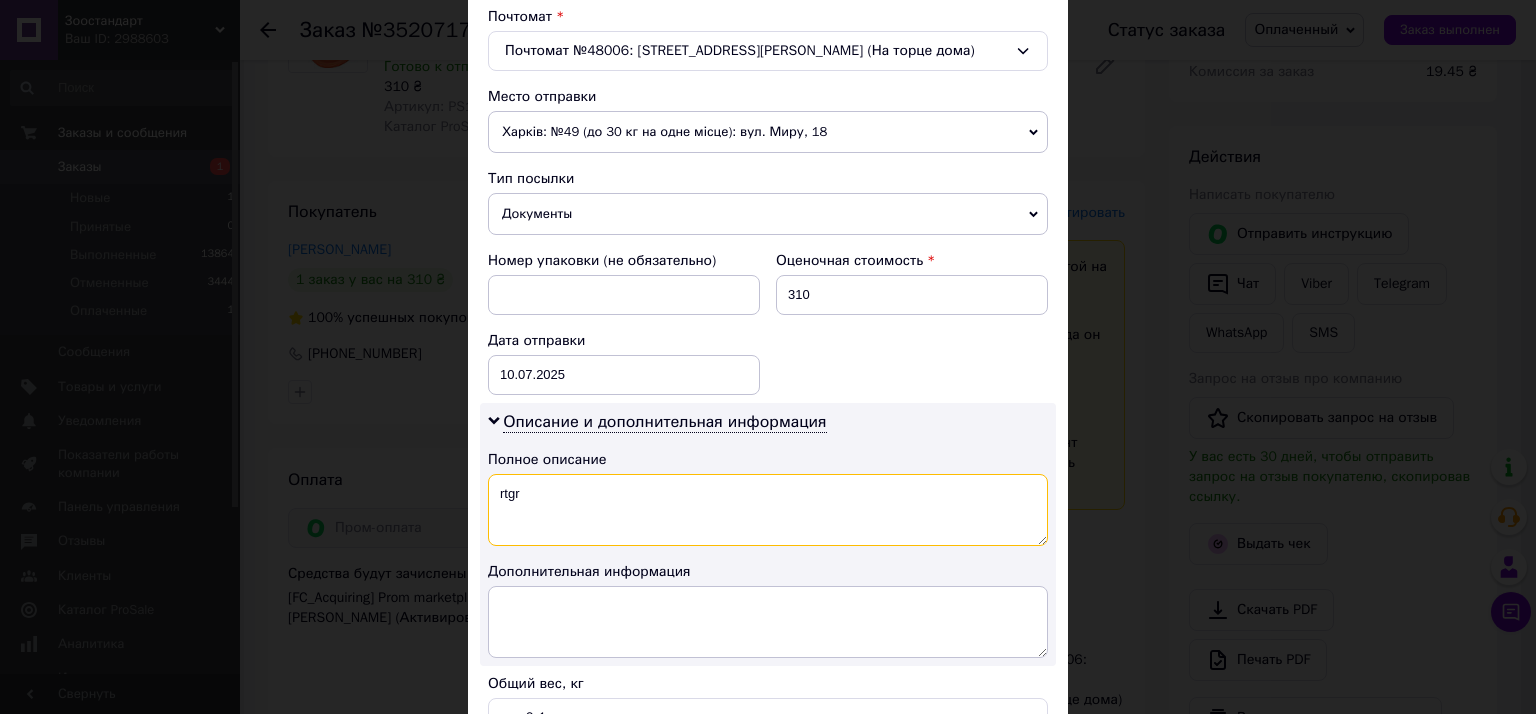 drag, startPoint x: 569, startPoint y: 493, endPoint x: 501, endPoint y: 482, distance: 68.88396 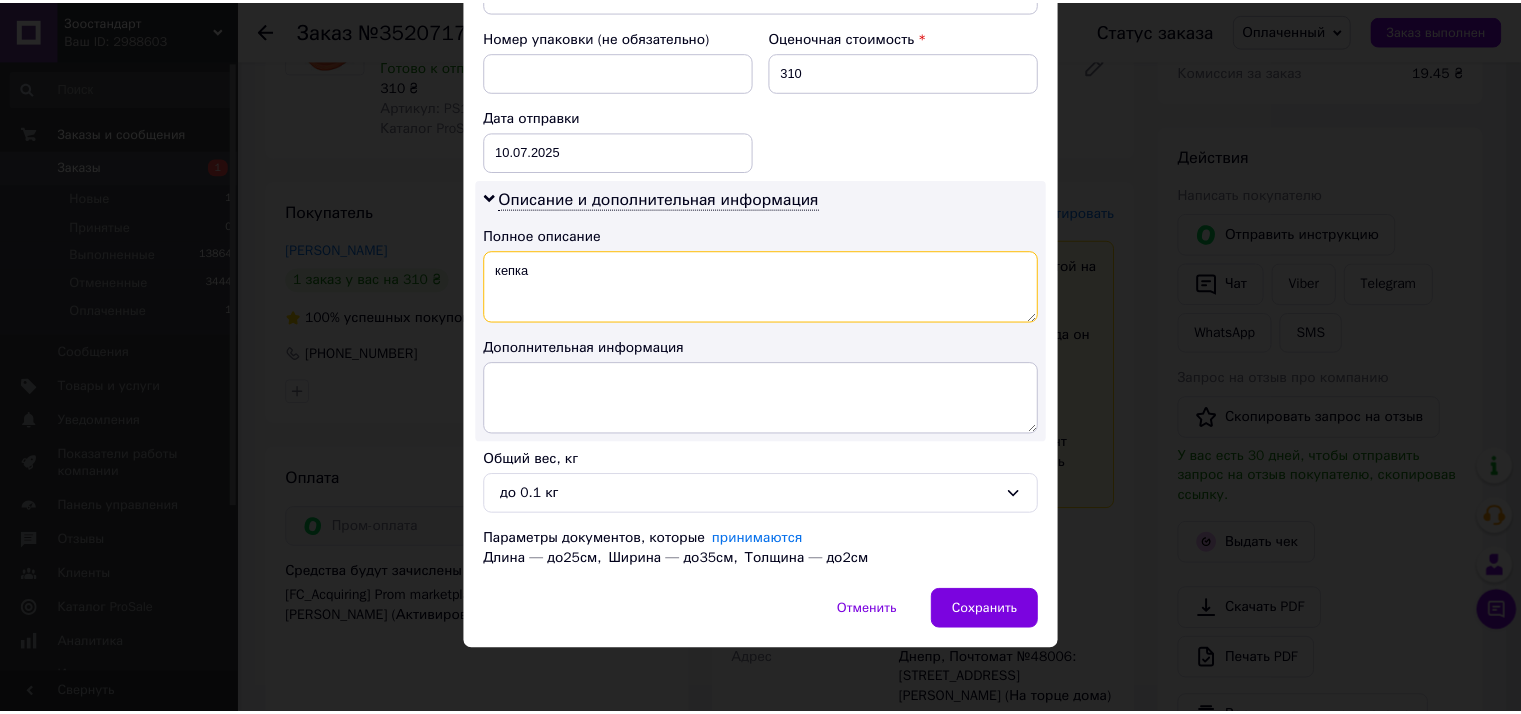 scroll, scrollTop: 852, scrollLeft: 0, axis: vertical 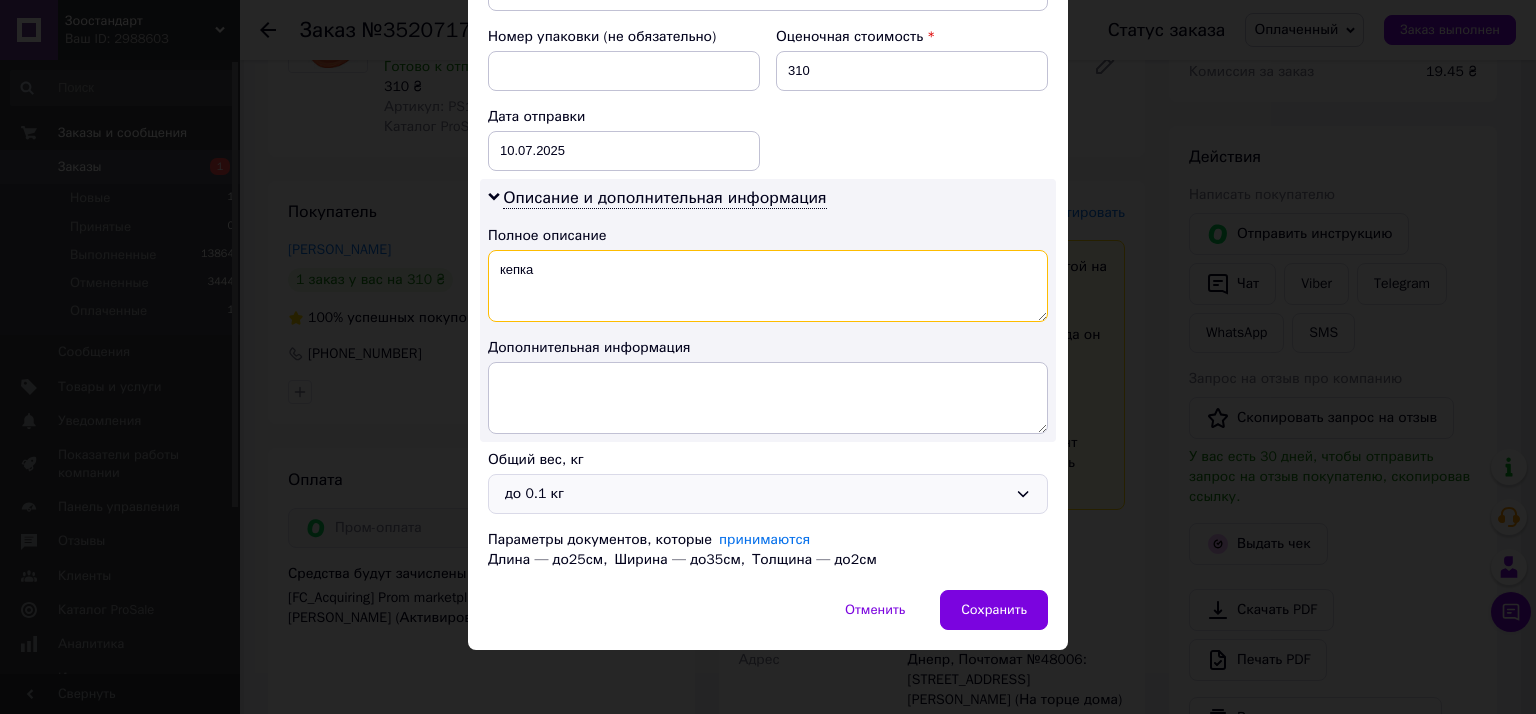 type on "кепка" 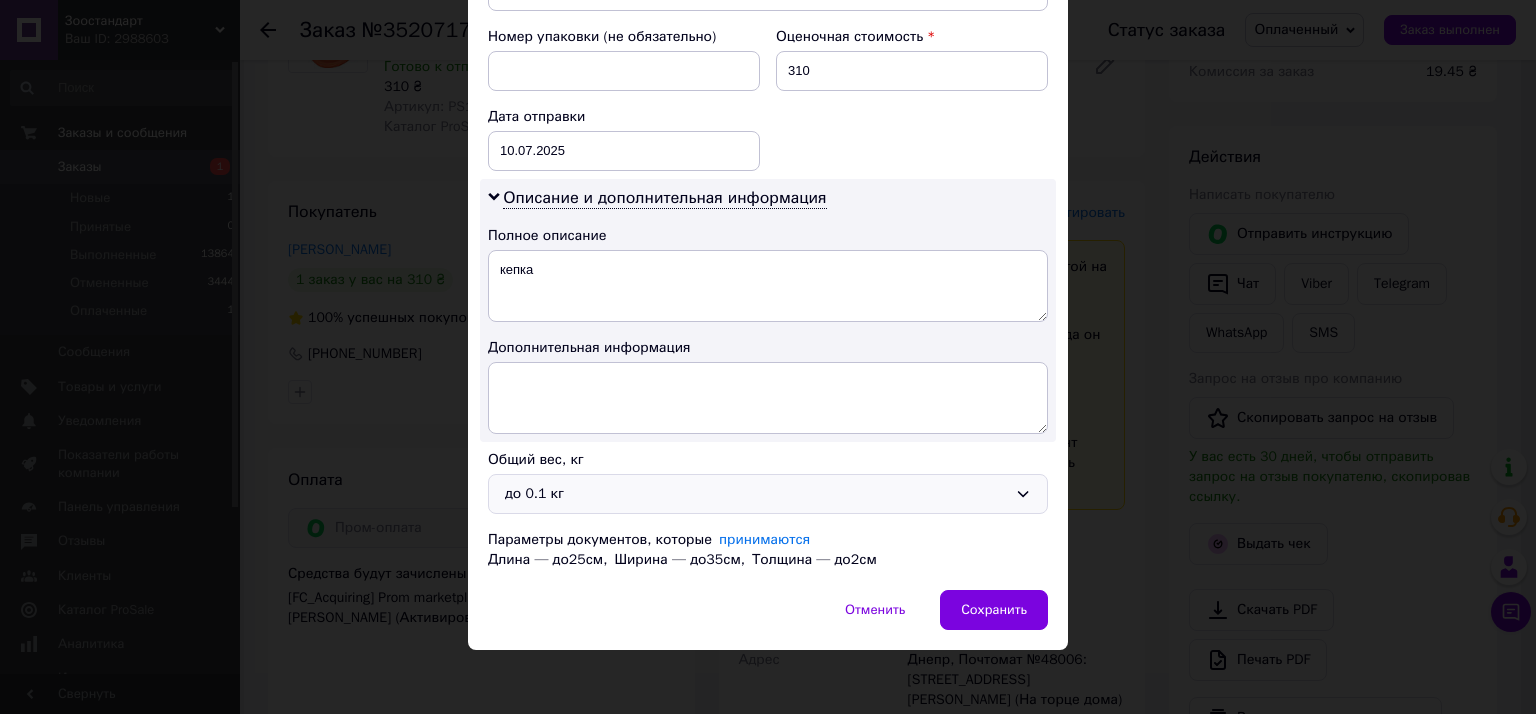 click on "до 0.1 кг" at bounding box center (768, 494) 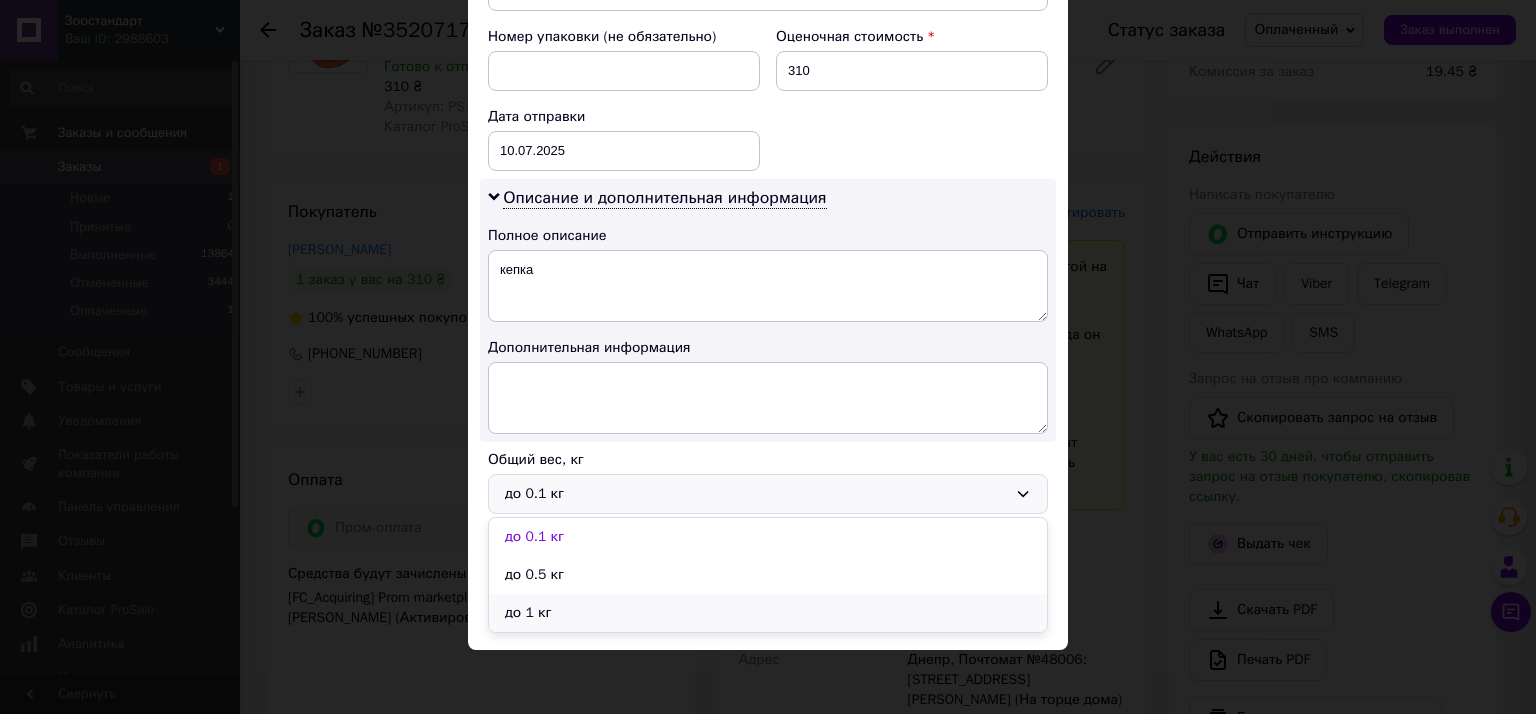 click on "до 1 кг" at bounding box center (768, 613) 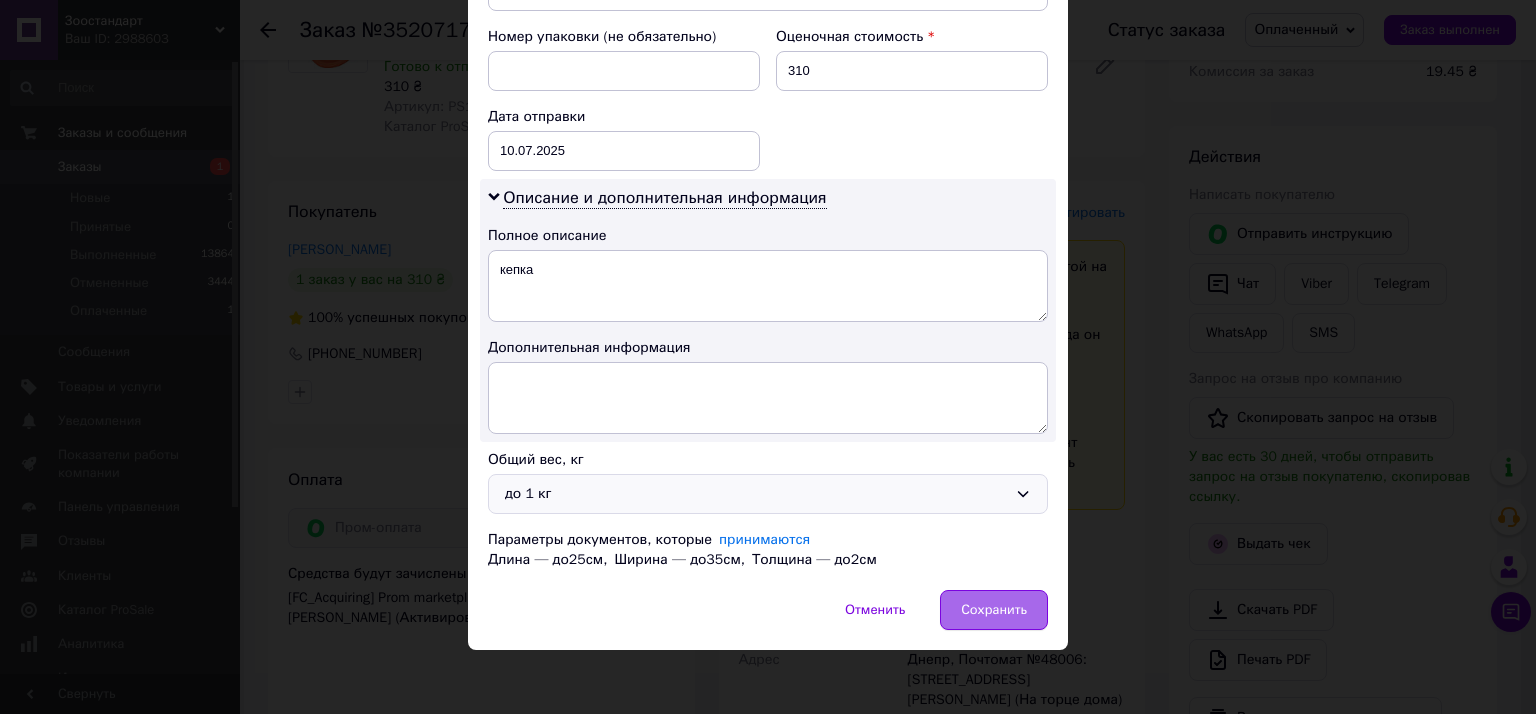 click on "Сохранить" at bounding box center [994, 610] 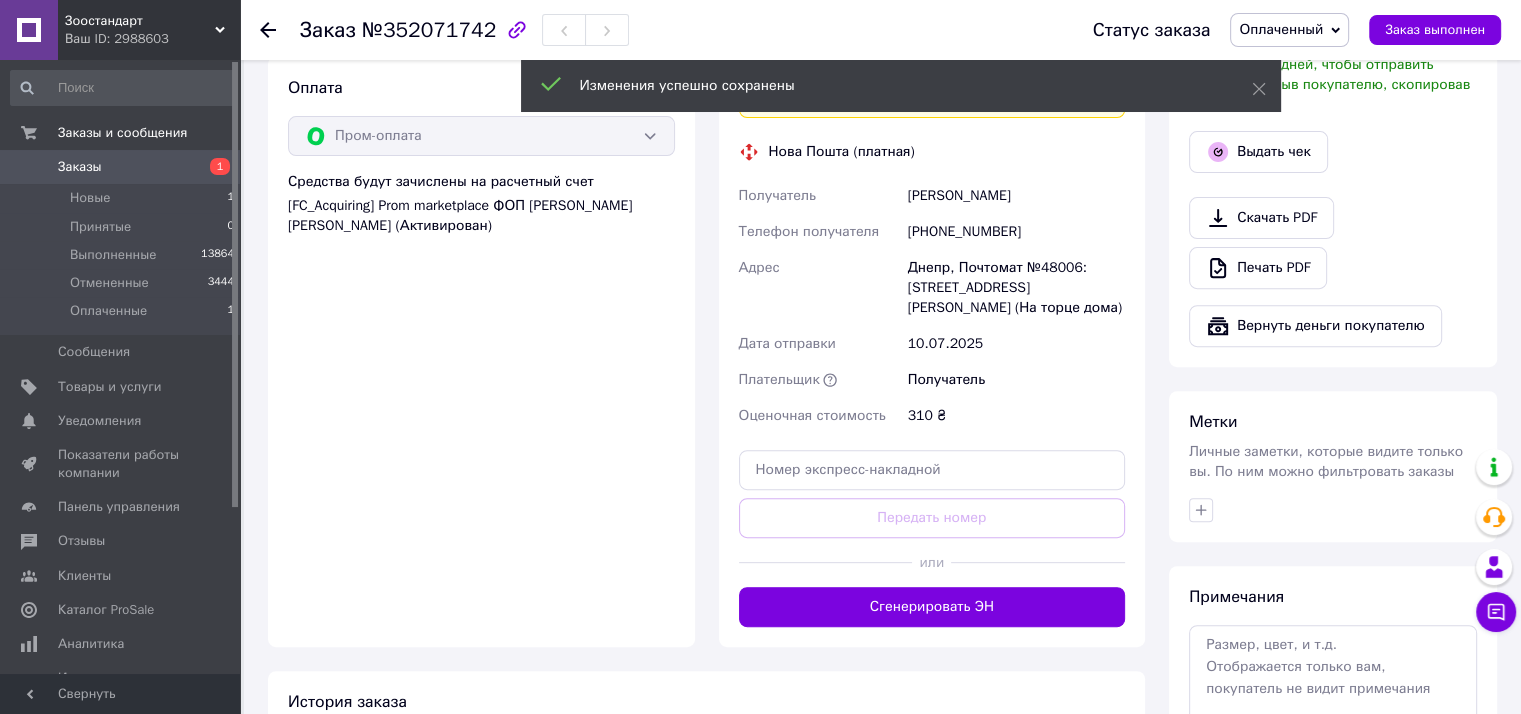 scroll, scrollTop: 700, scrollLeft: 0, axis: vertical 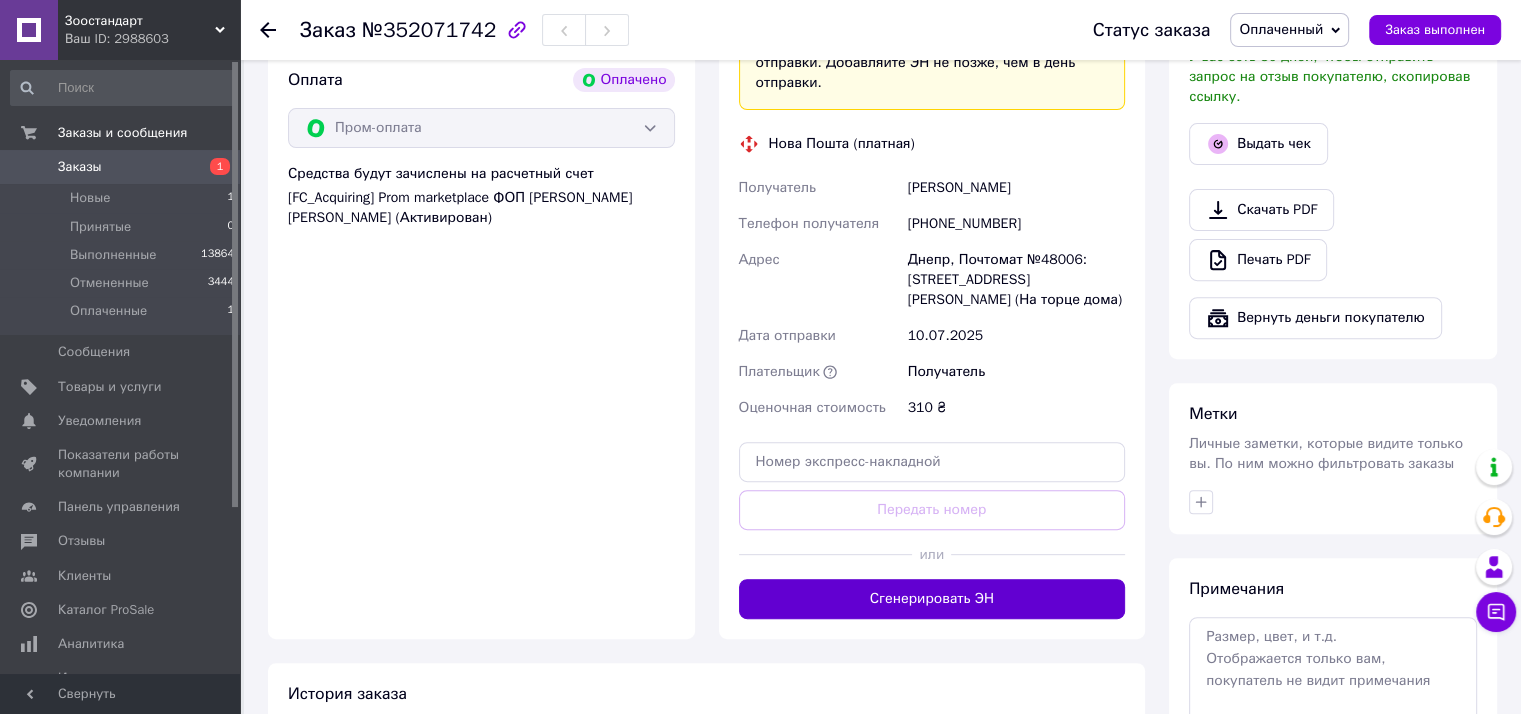 click on "Сгенерировать ЭН" at bounding box center (932, 599) 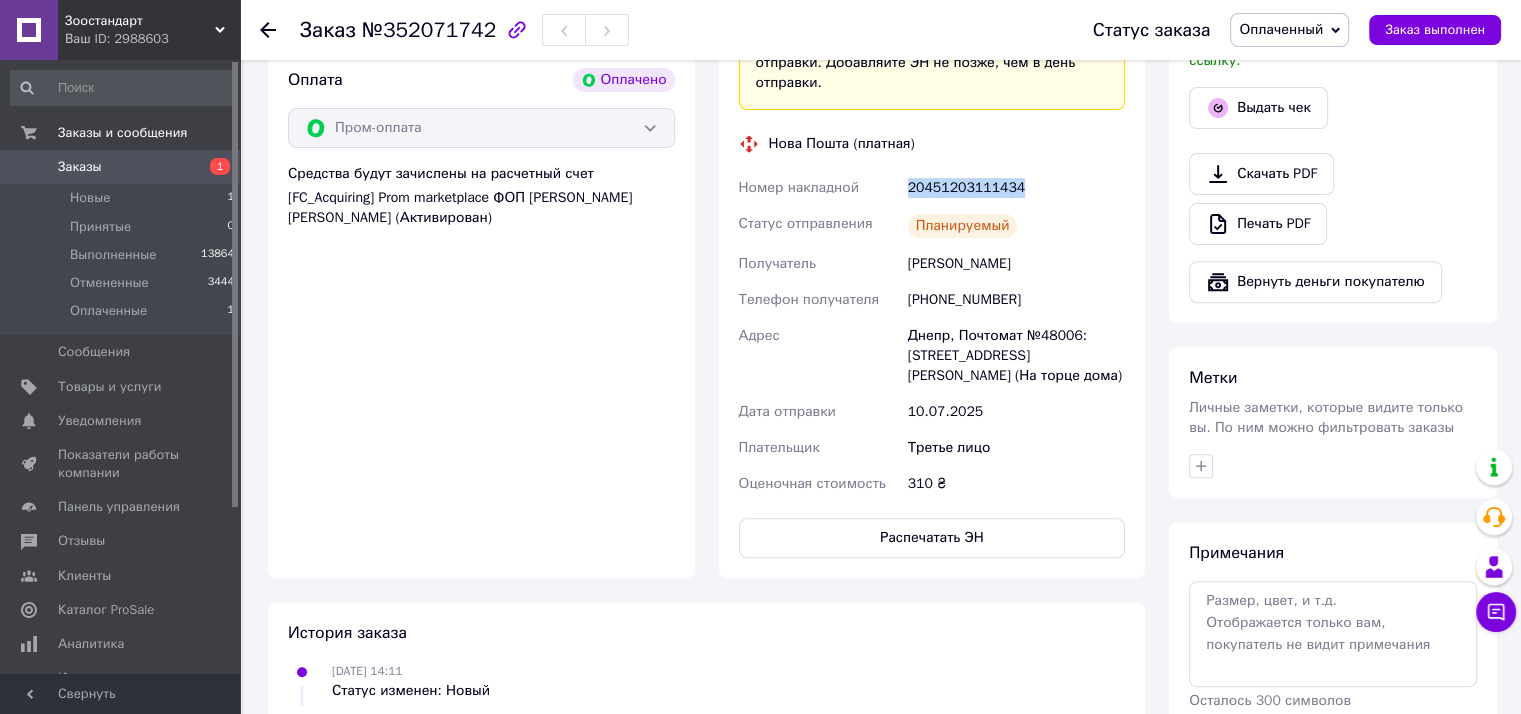 drag, startPoint x: 908, startPoint y: 172, endPoint x: 1023, endPoint y: 168, distance: 115.06954 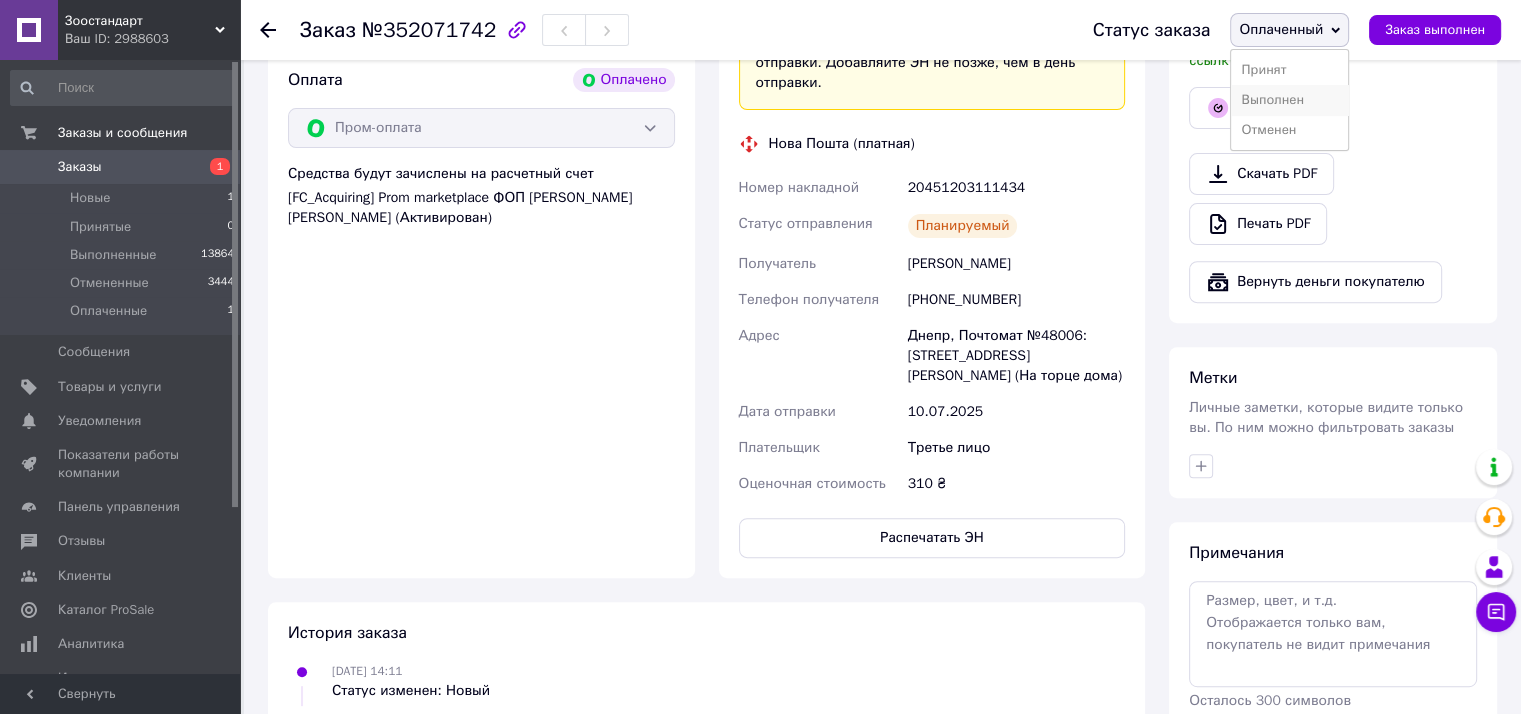 click on "Выполнен" at bounding box center [1289, 100] 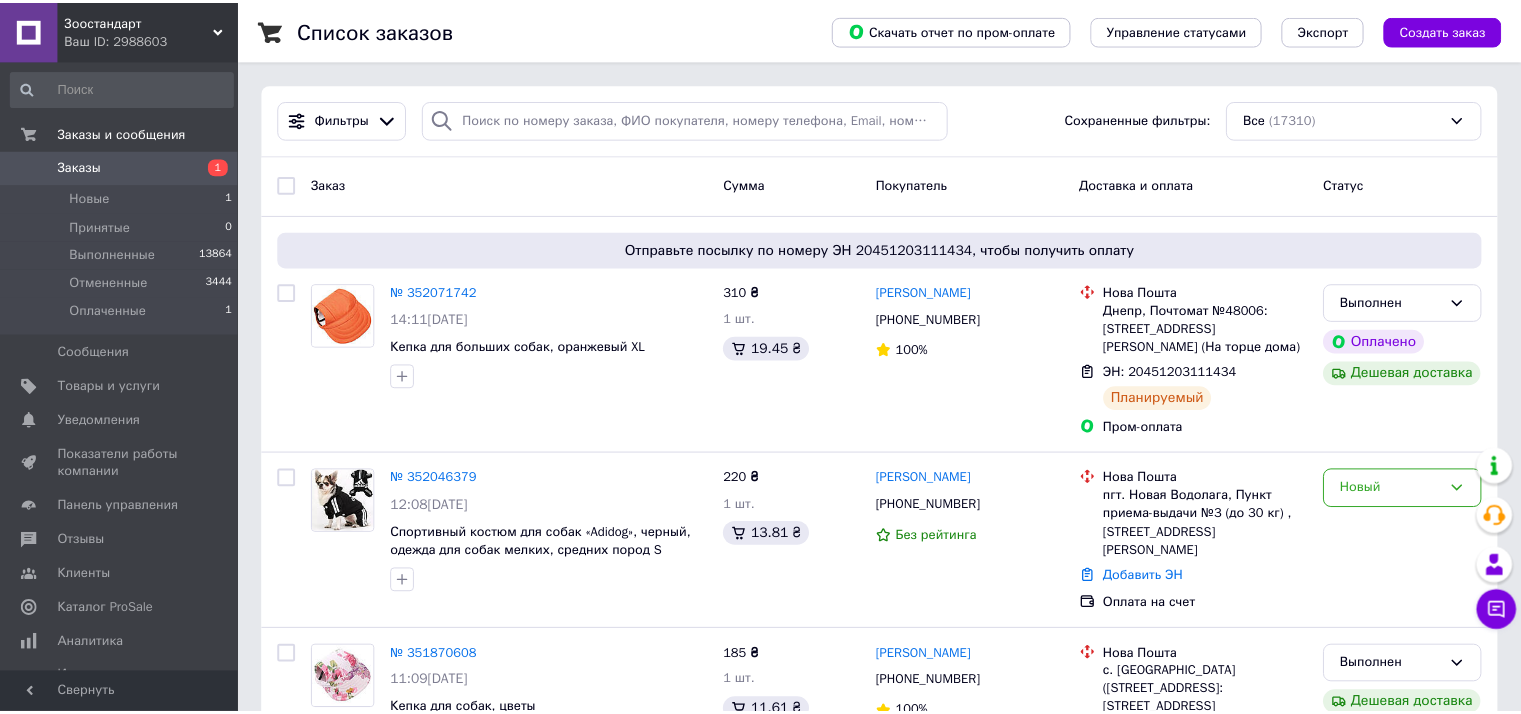 scroll, scrollTop: 0, scrollLeft: 0, axis: both 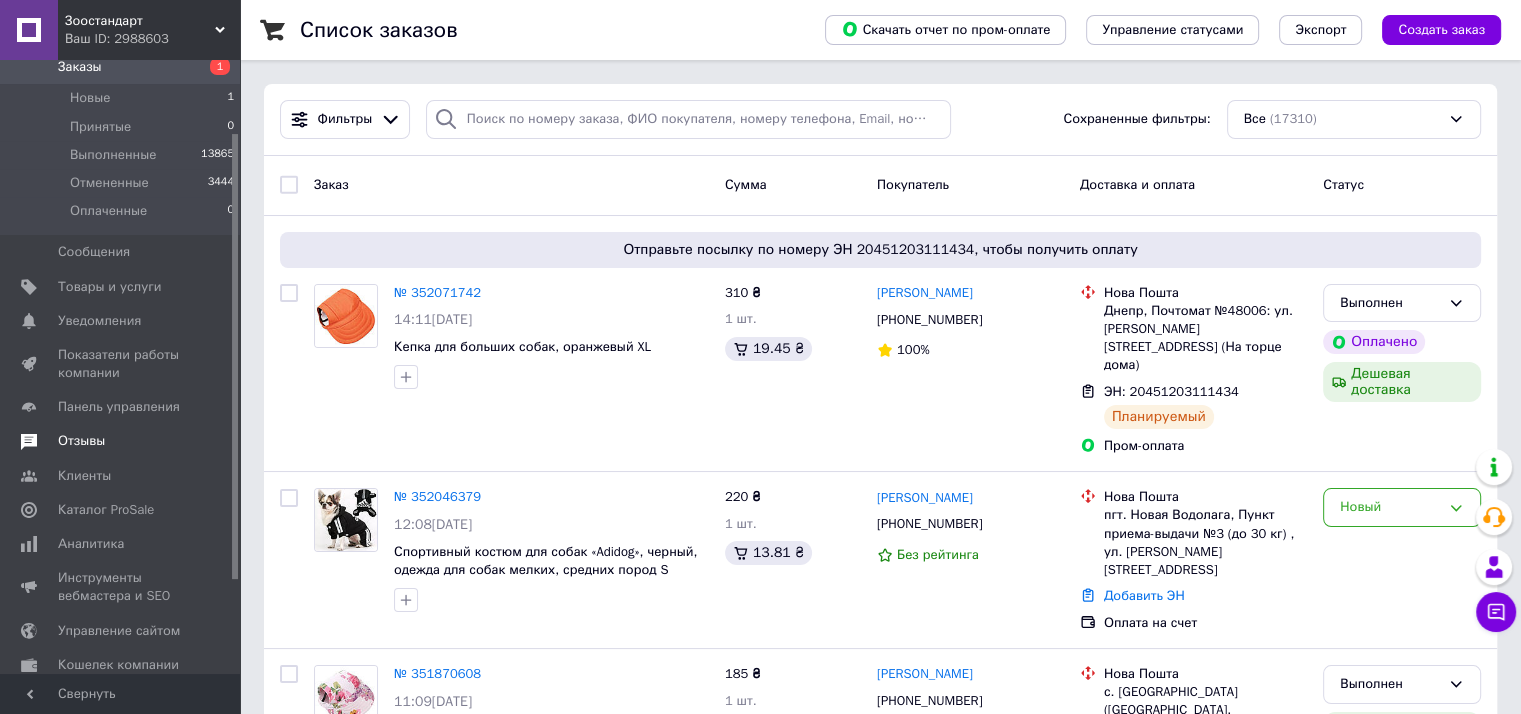 click on "Отзывы" at bounding box center (81, 441) 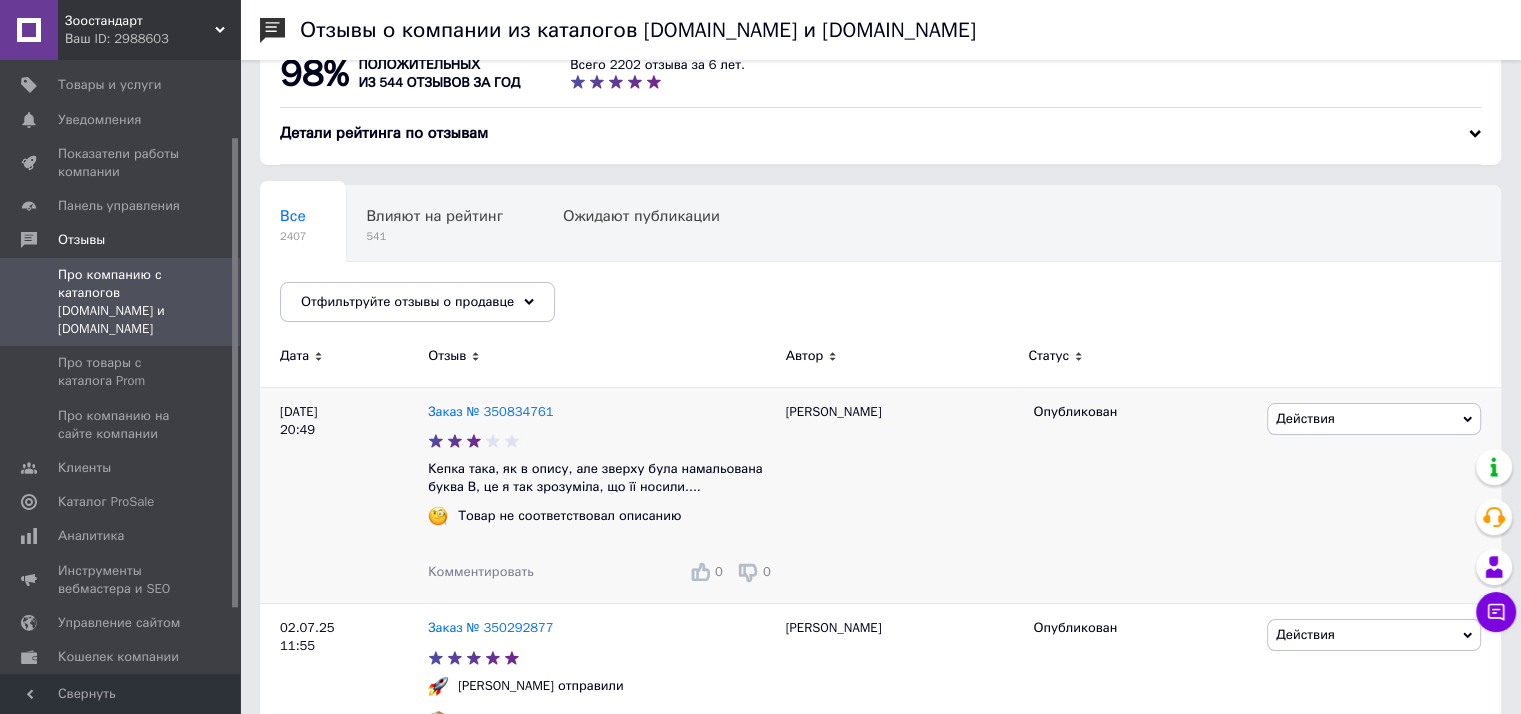 scroll, scrollTop: 200, scrollLeft: 0, axis: vertical 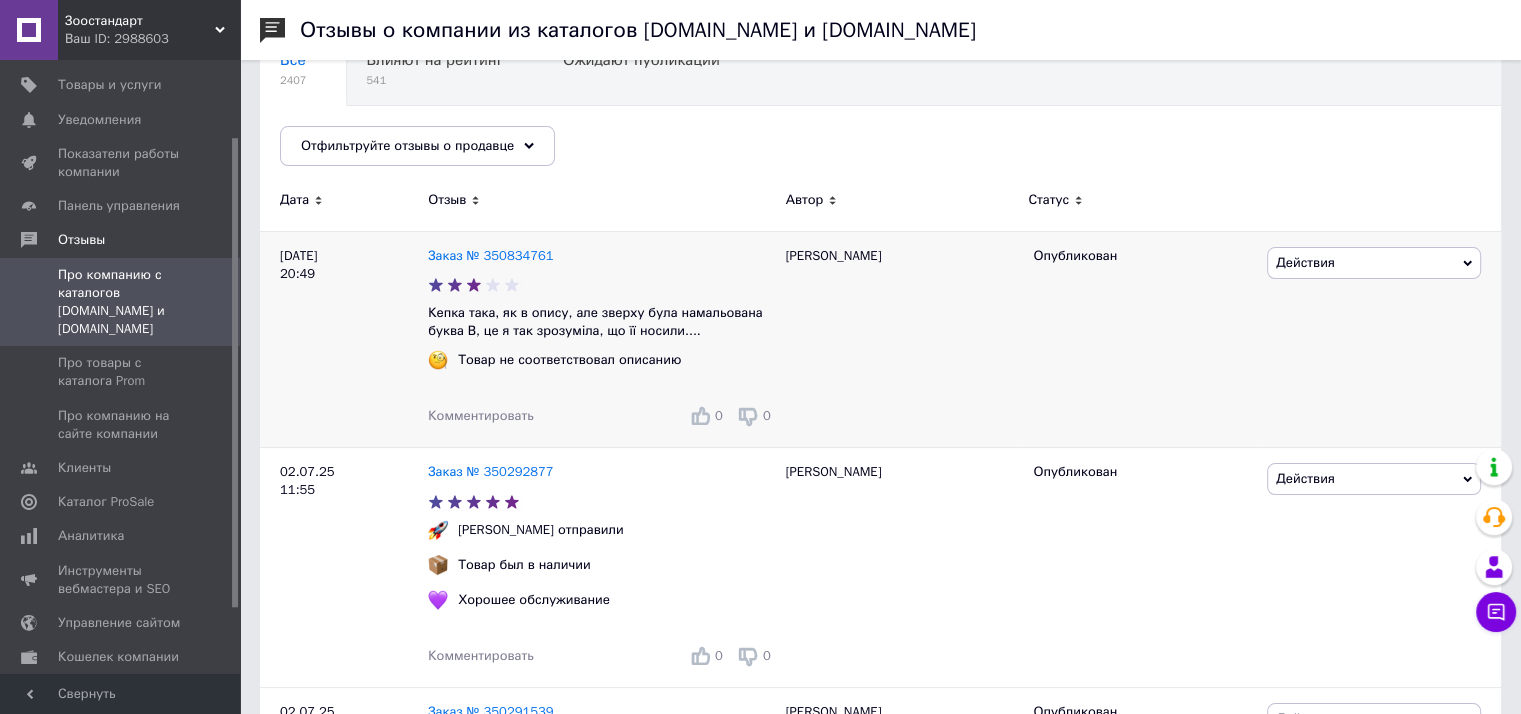 click on "Действия" at bounding box center [1305, 262] 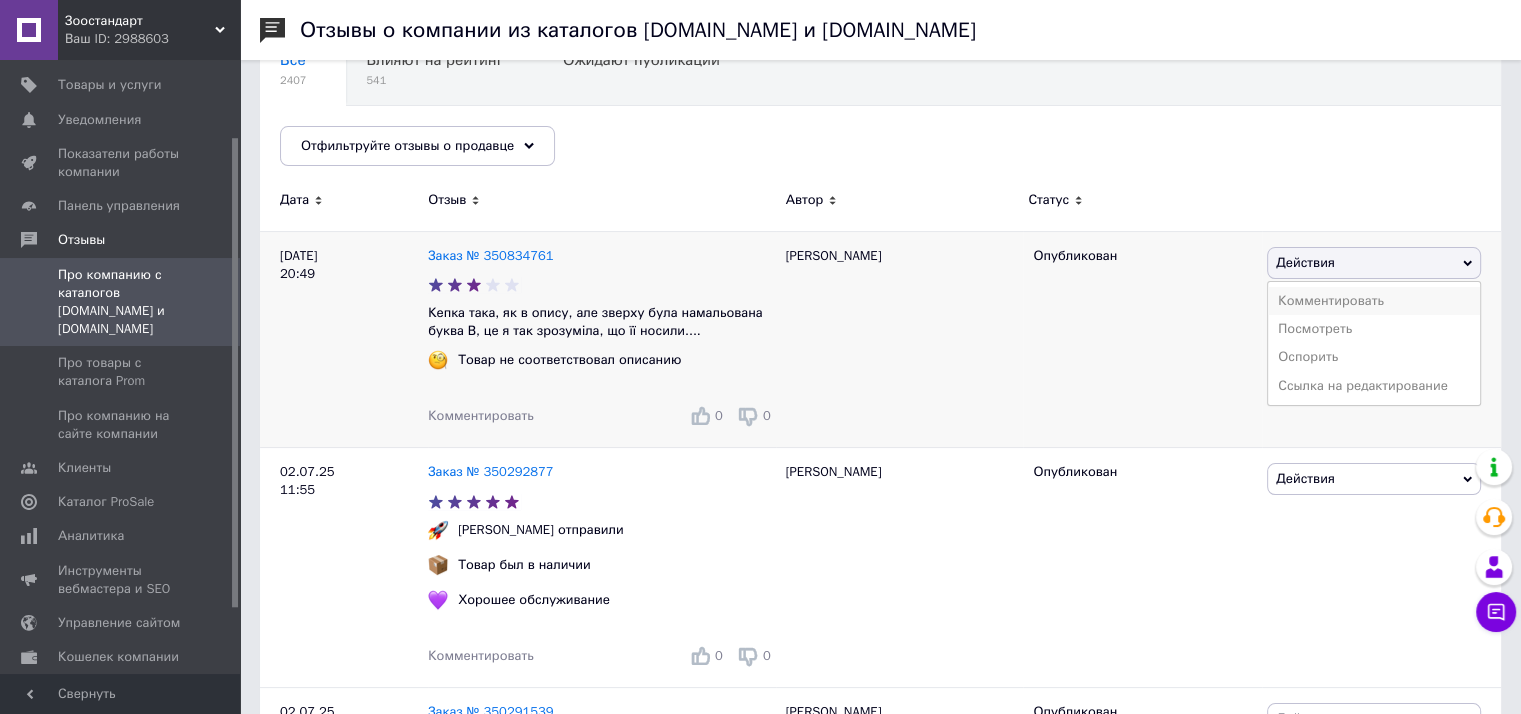 click on "Комментировать" at bounding box center (1374, 301) 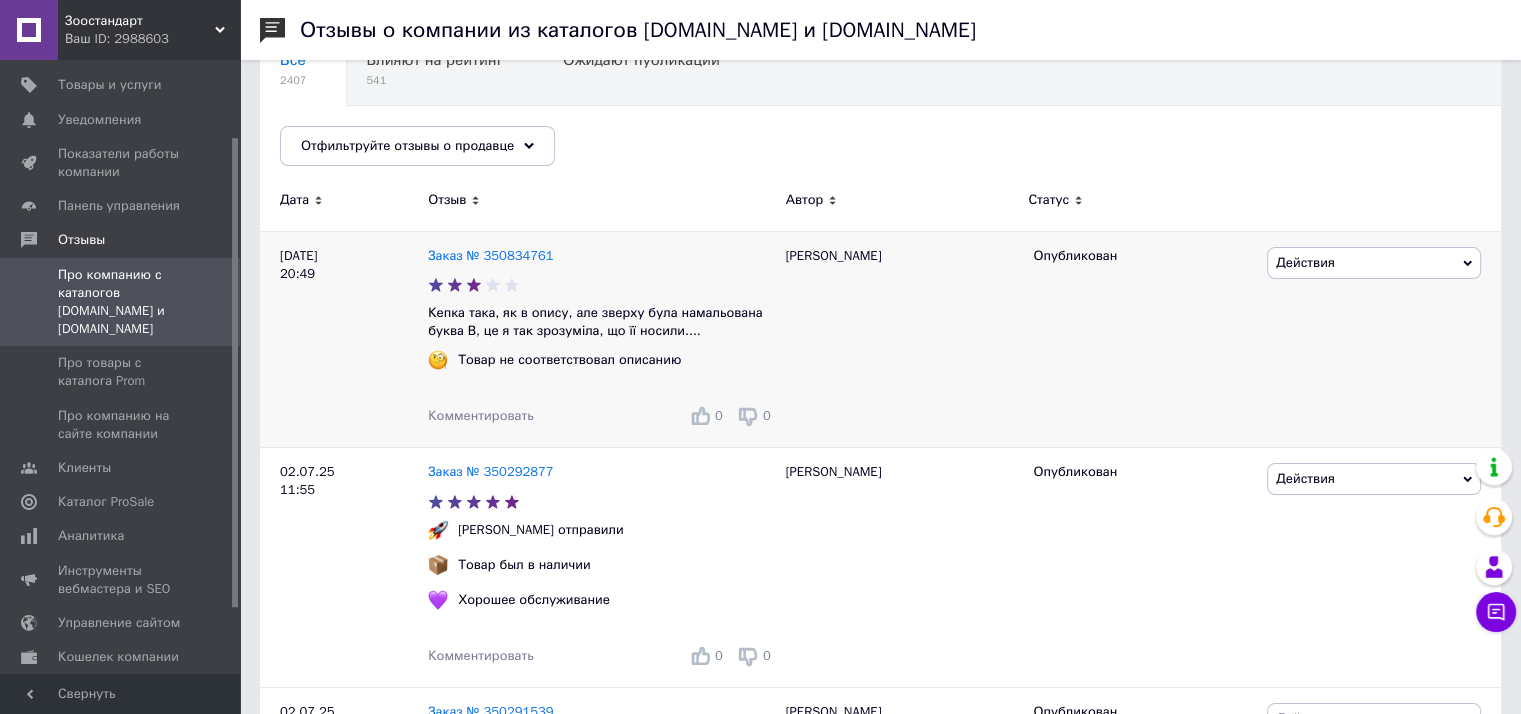 click on "Комментировать" at bounding box center (481, 415) 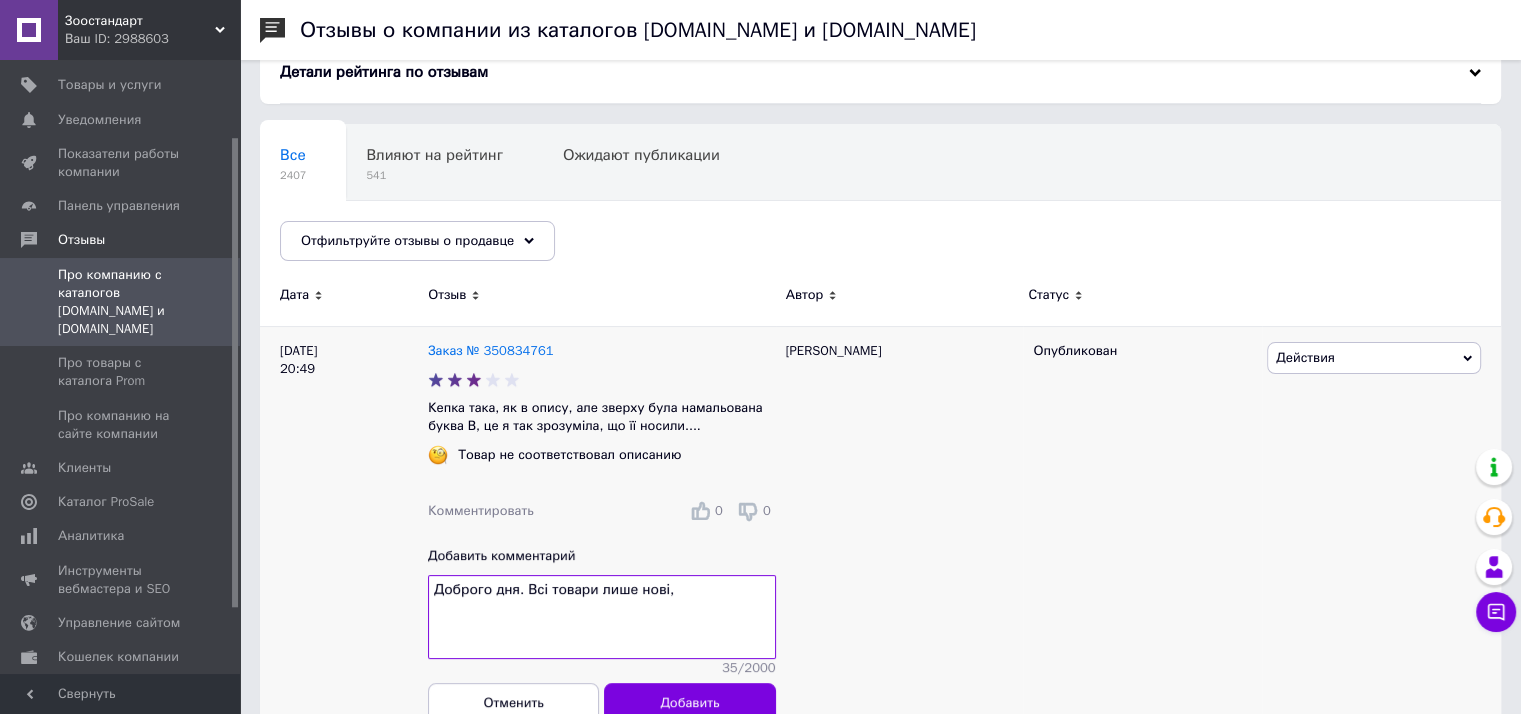 scroll, scrollTop: 100, scrollLeft: 0, axis: vertical 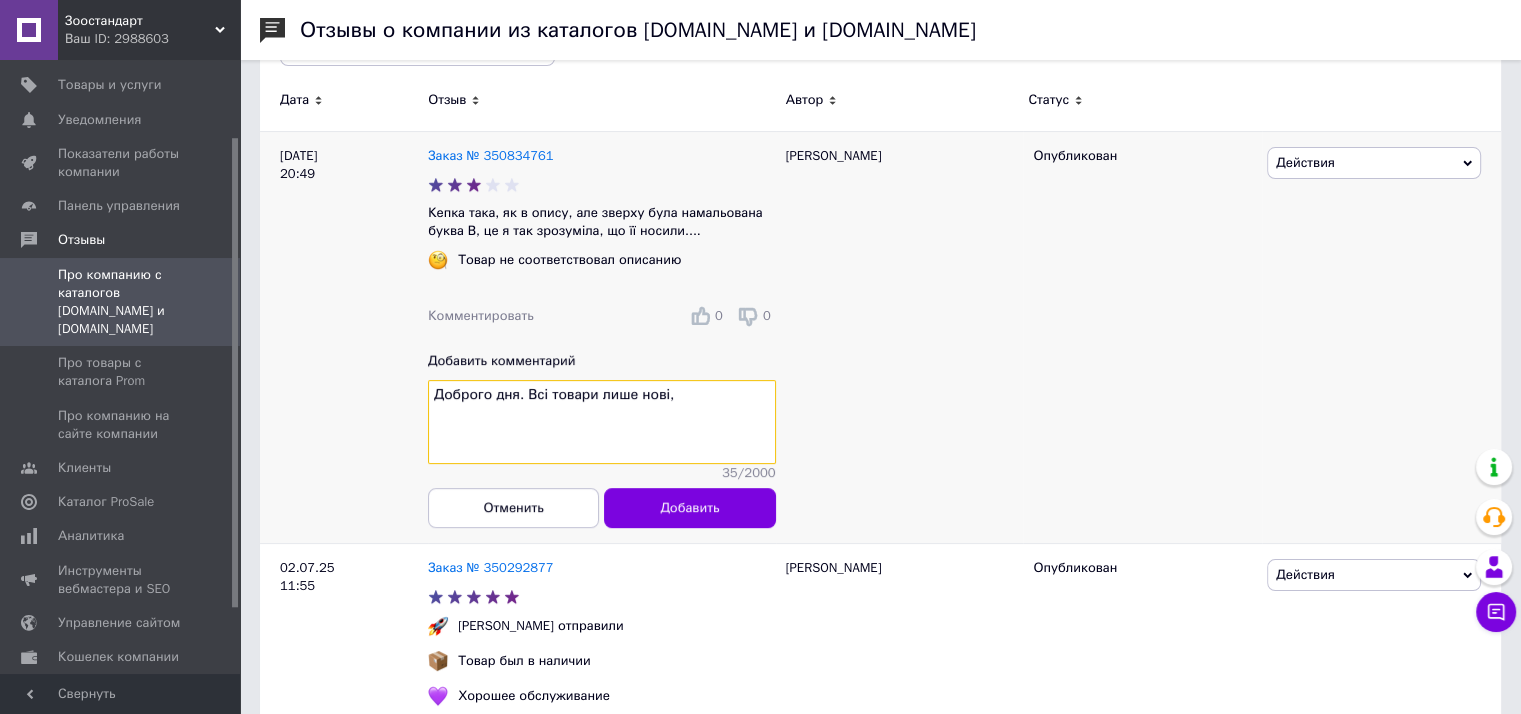 click on "Доброго дня. Всі товари лише нові," at bounding box center [602, 422] 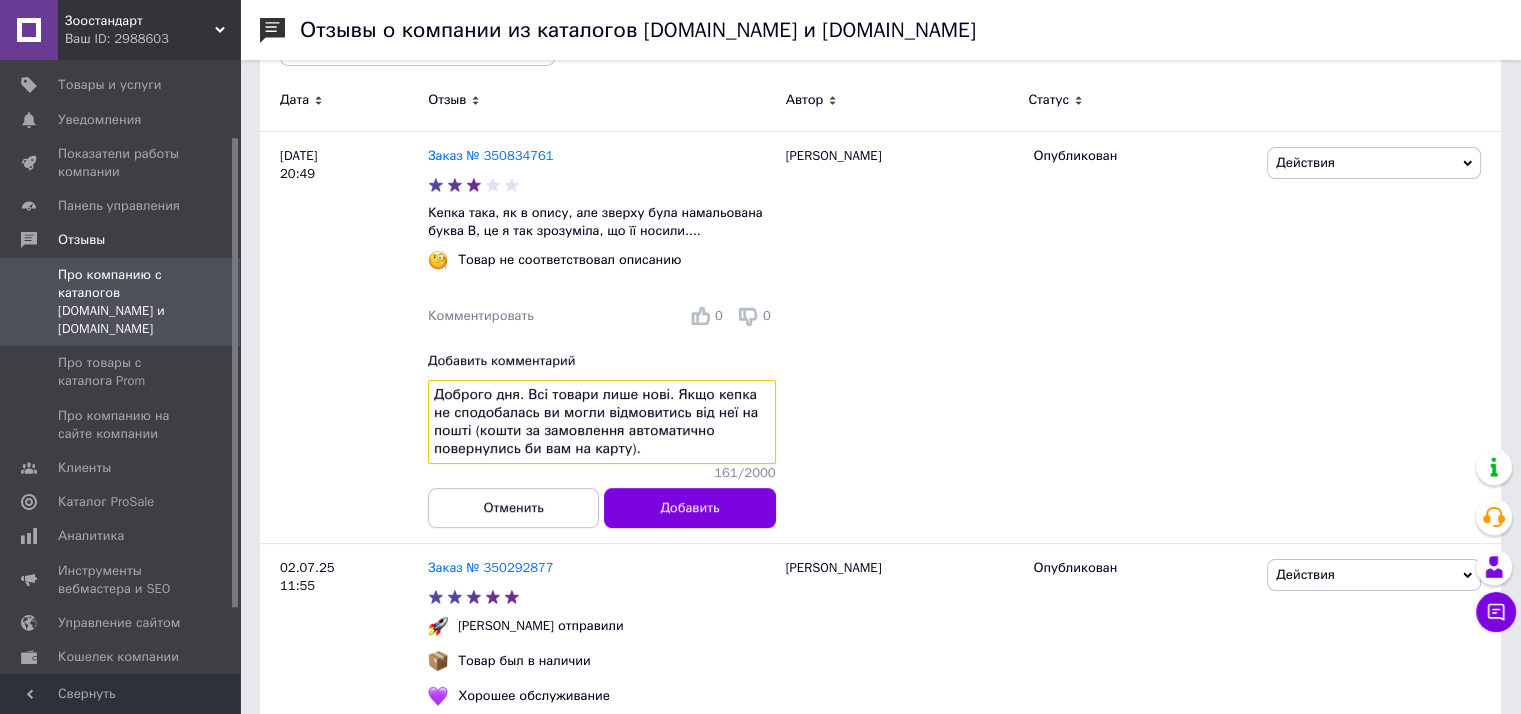 type on "Доброго дня. Всі товари лише нові. Якщо кепка не сподобалась ви могли відмовитись від неї на пошті (кошти за замовлення автоматично повернулись би вам на карту)." 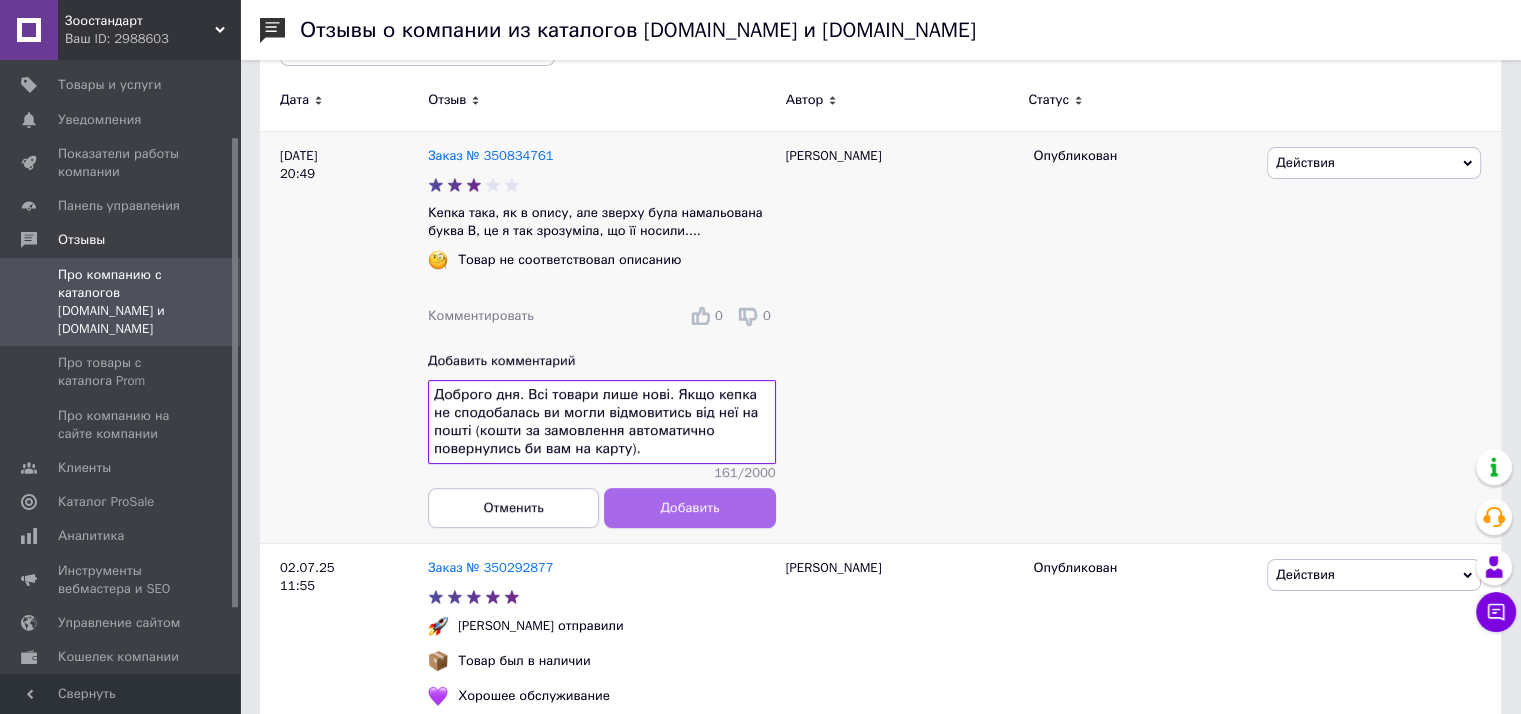 click on "Добавить" at bounding box center [689, 508] 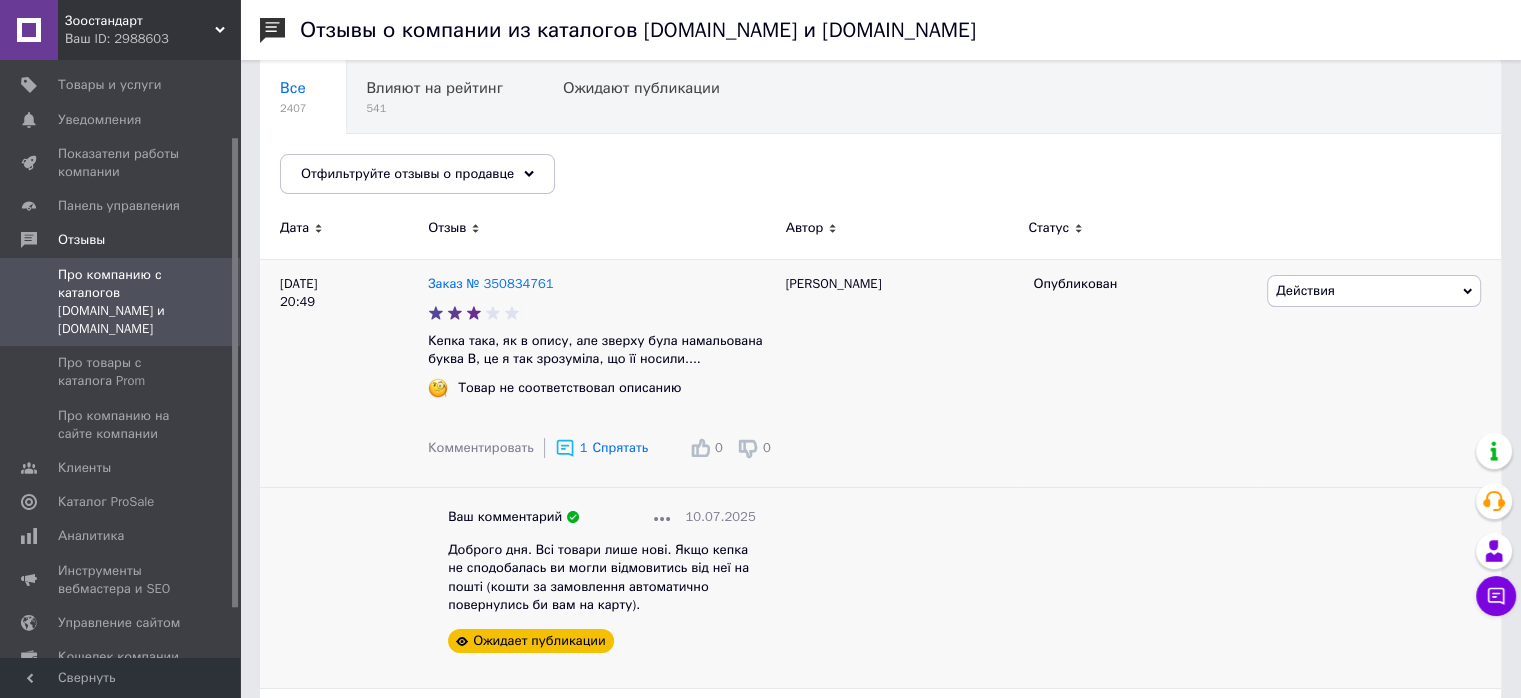 scroll, scrollTop: 0, scrollLeft: 0, axis: both 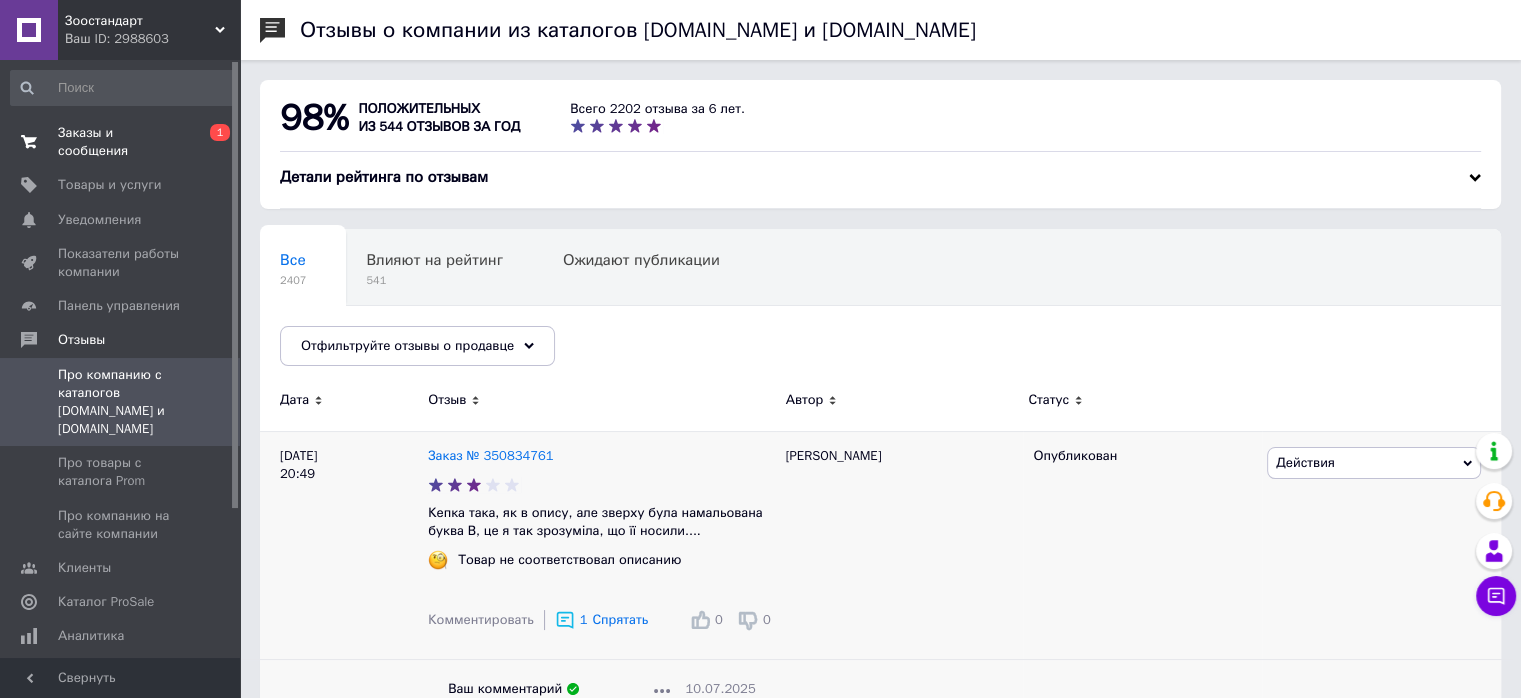 click on "Заказы и сообщения" at bounding box center (121, 142) 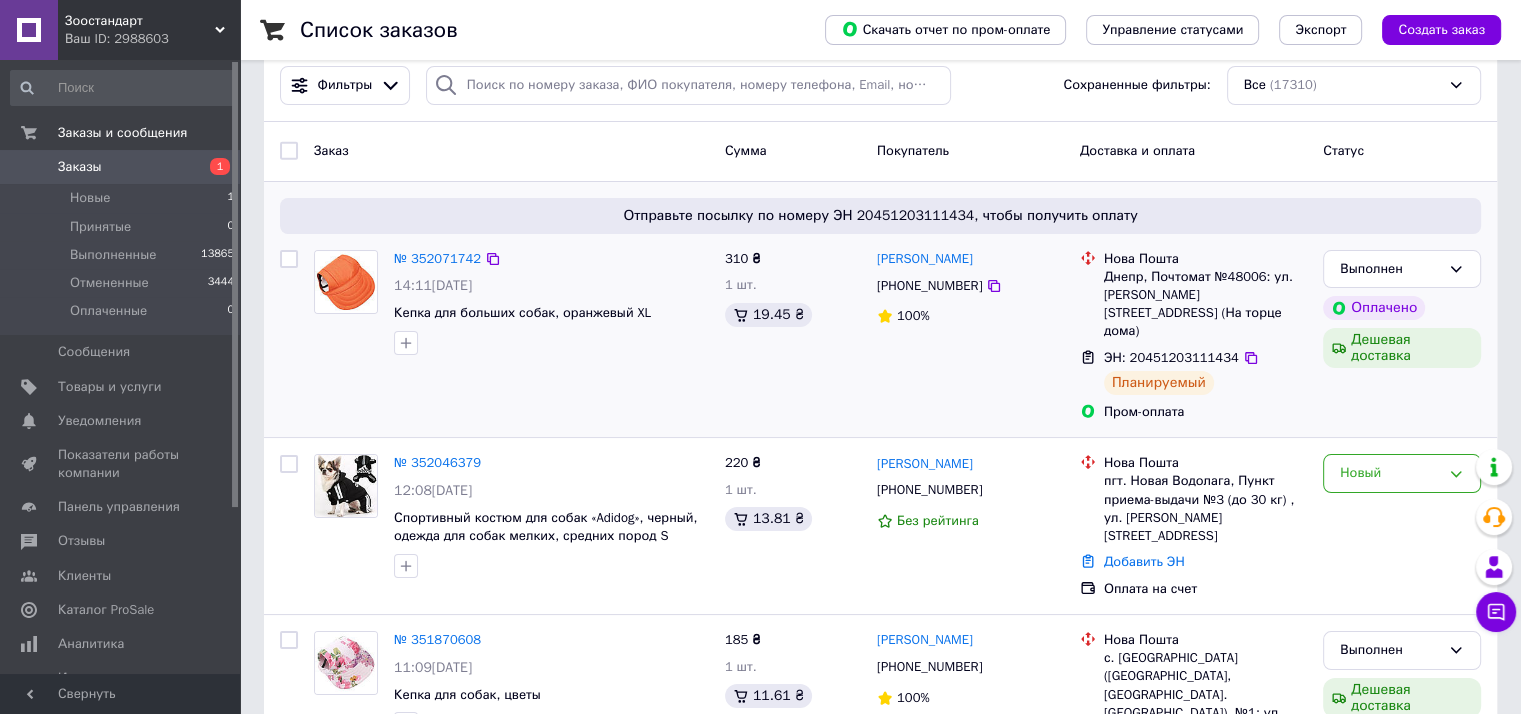 scroll, scrollTop: 200, scrollLeft: 0, axis: vertical 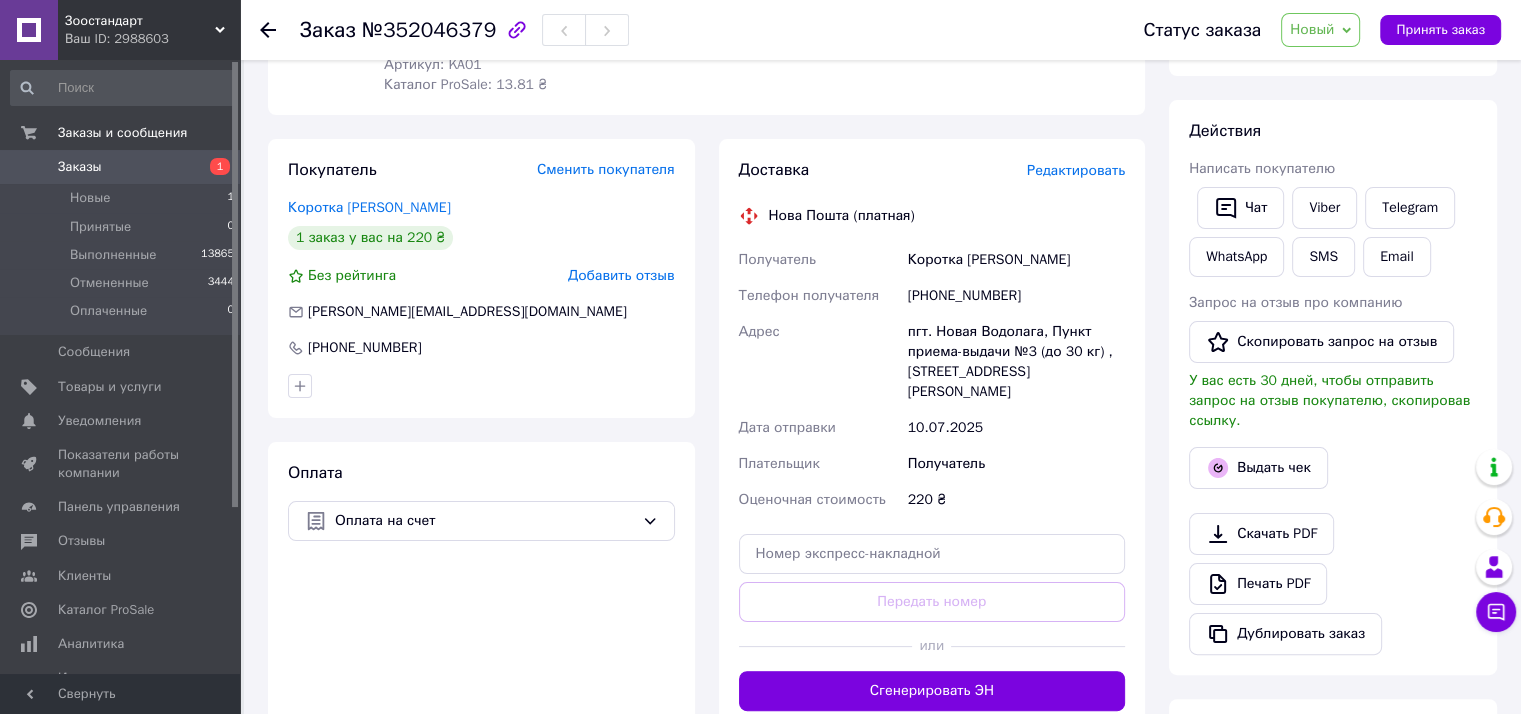 click on "Редактировать" at bounding box center [1076, 170] 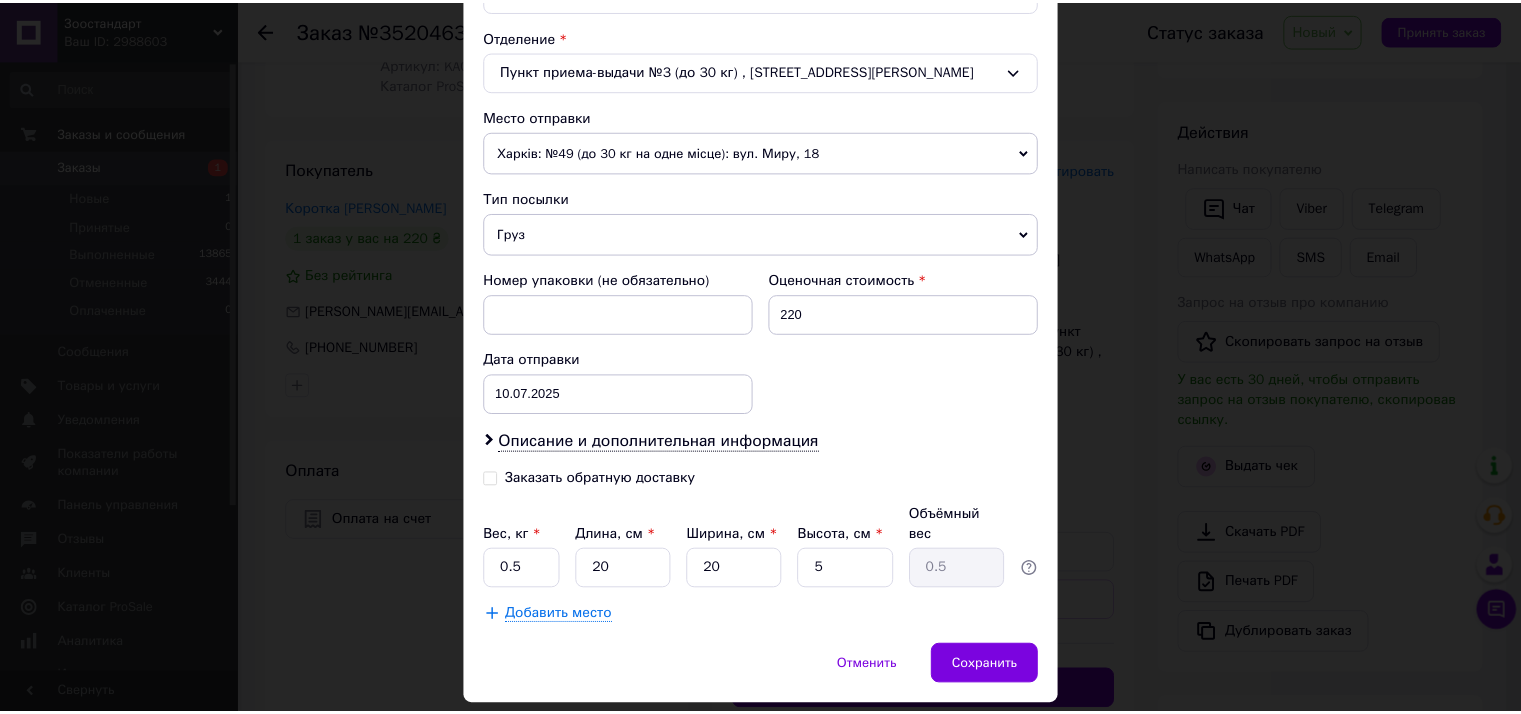 scroll, scrollTop: 644, scrollLeft: 0, axis: vertical 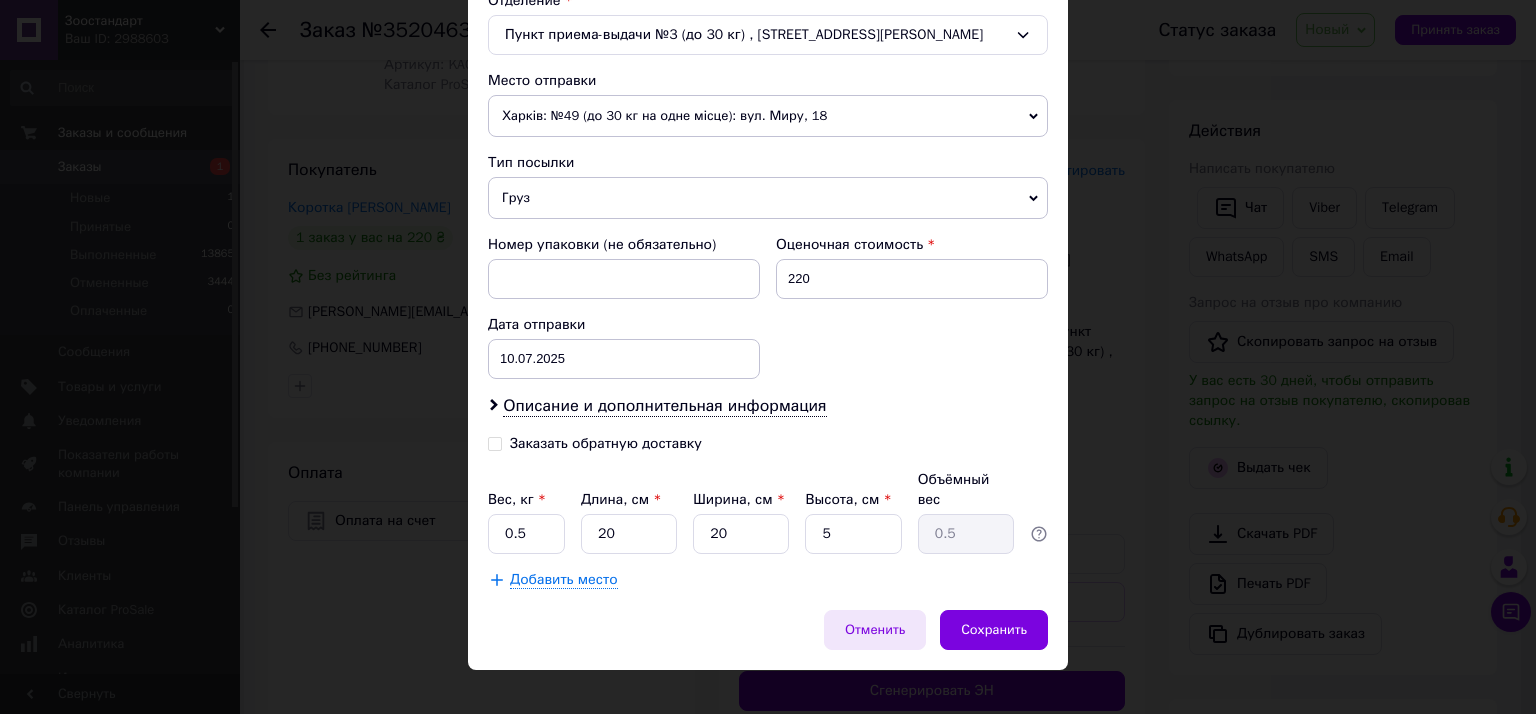 click on "Отменить" at bounding box center [875, 630] 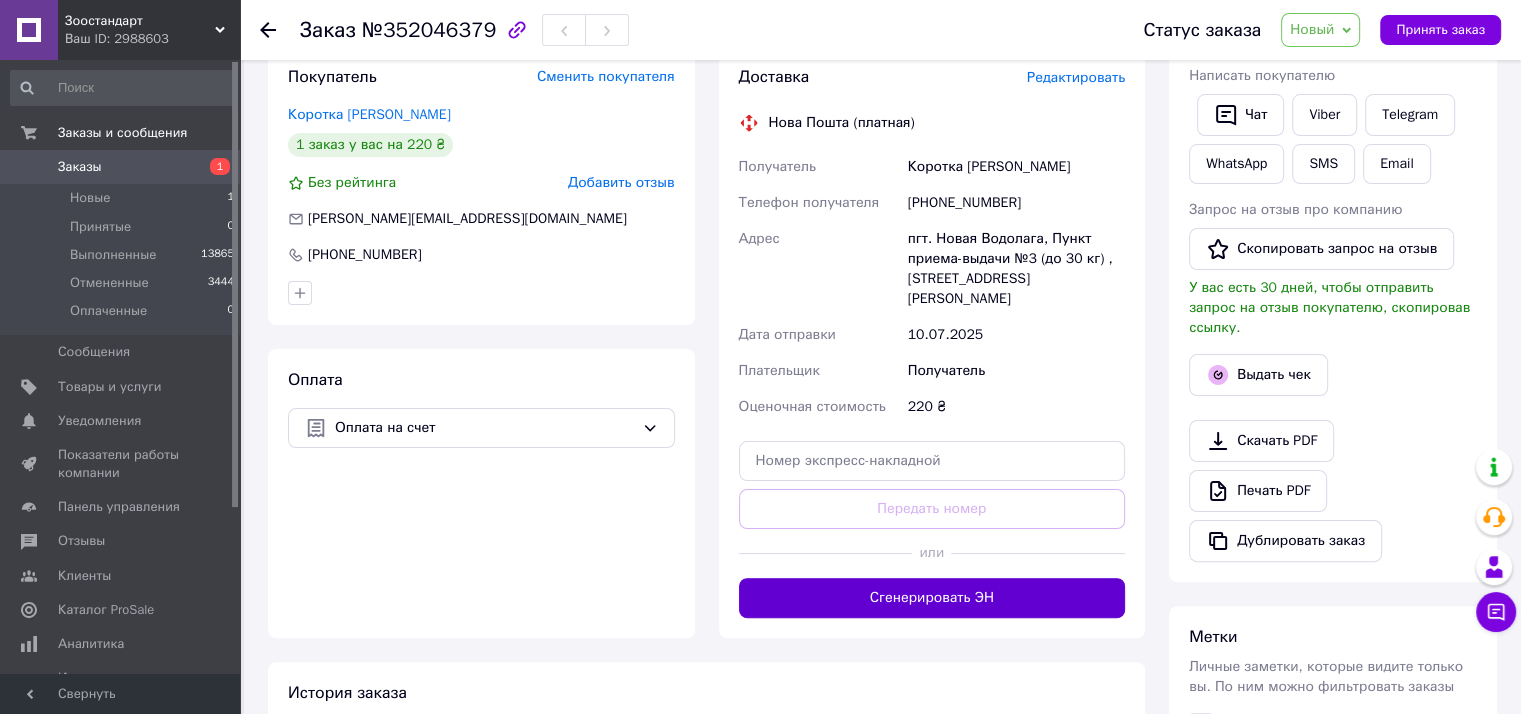 scroll, scrollTop: 400, scrollLeft: 0, axis: vertical 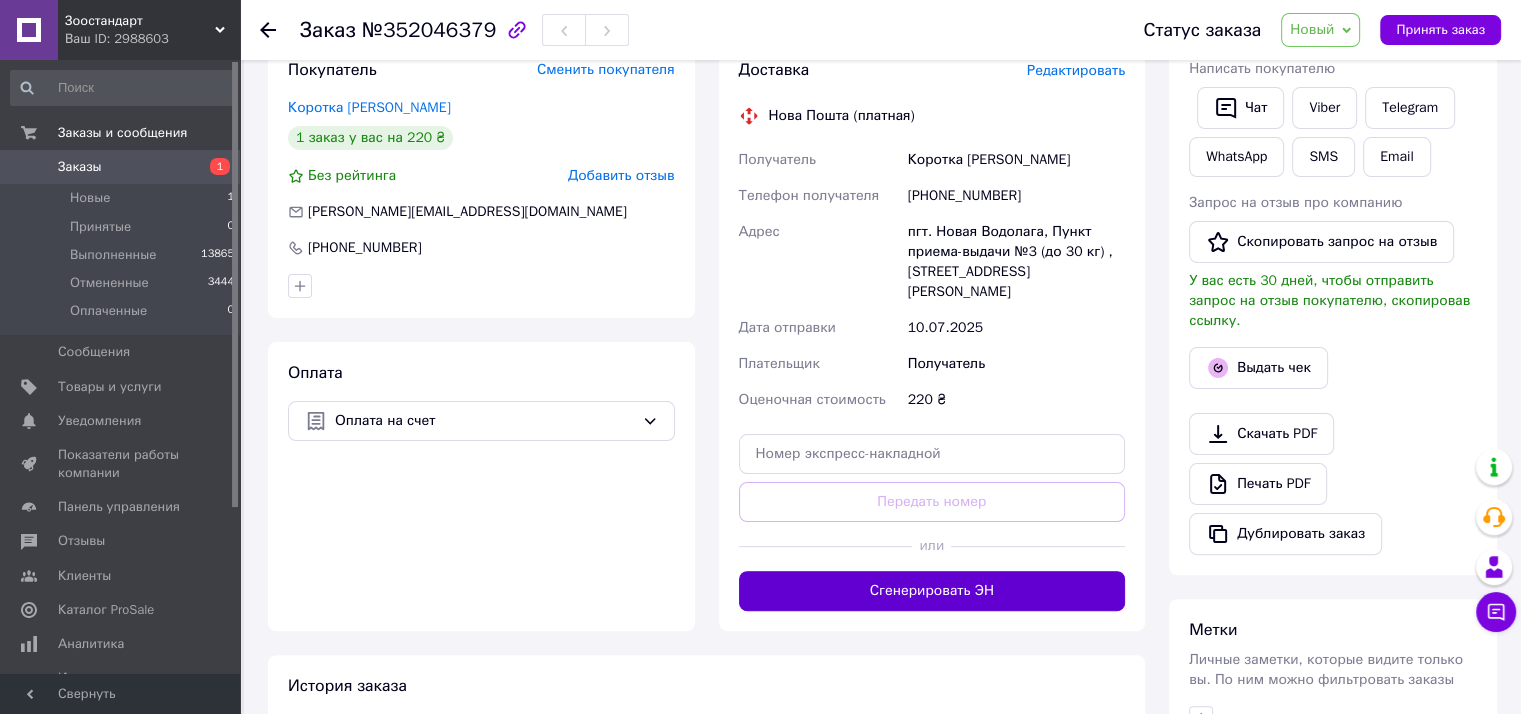 click on "Сгенерировать ЭН" at bounding box center [932, 591] 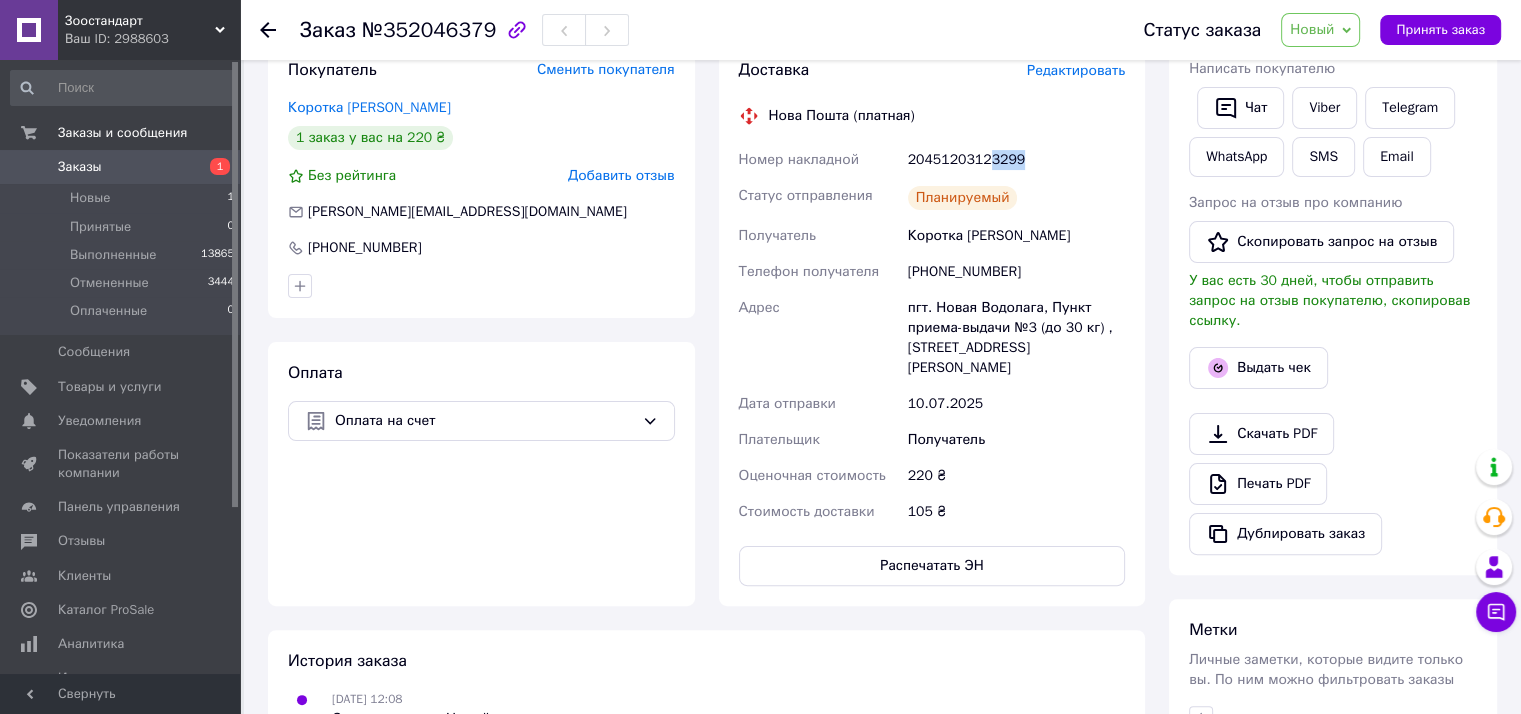 drag, startPoint x: 1016, startPoint y: 163, endPoint x: 982, endPoint y: 166, distance: 34.132095 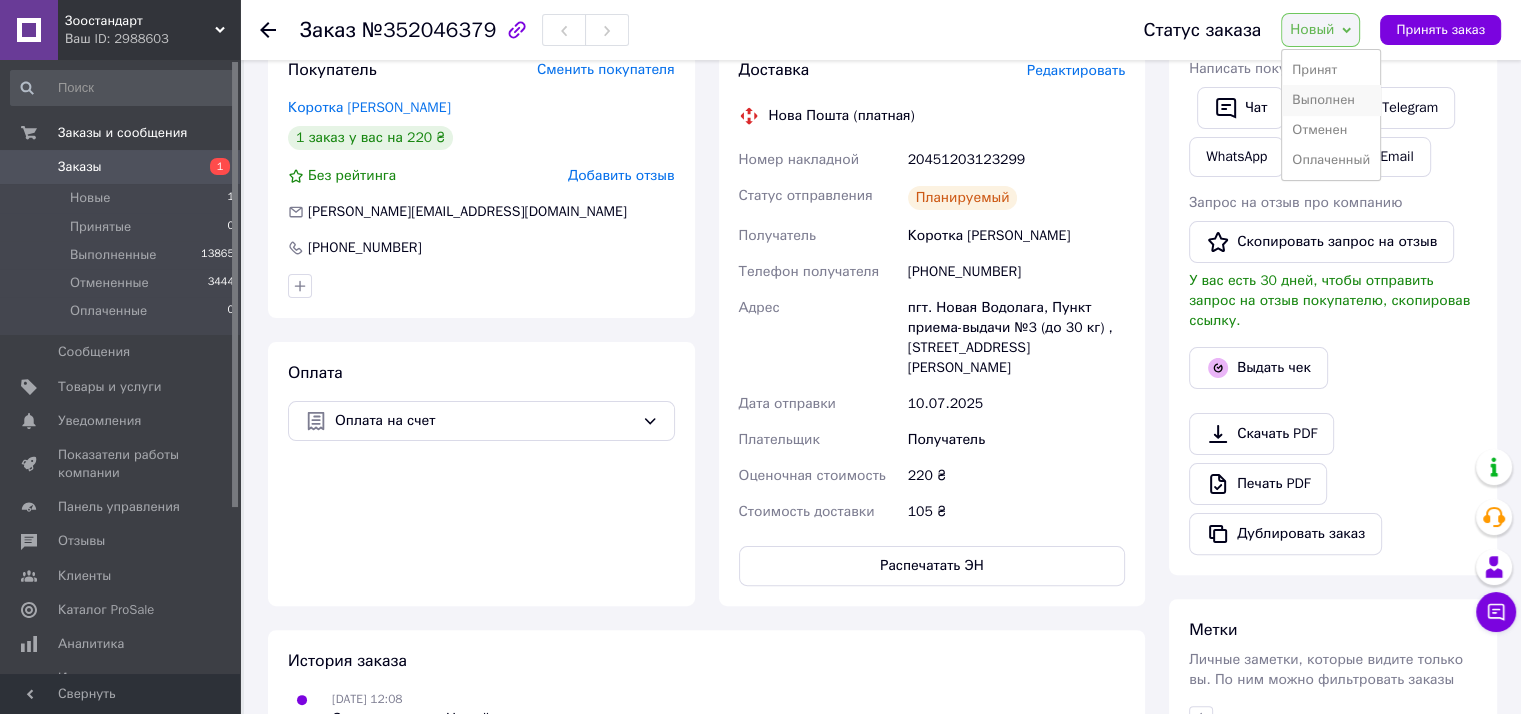 click on "Выполнен" at bounding box center [1331, 100] 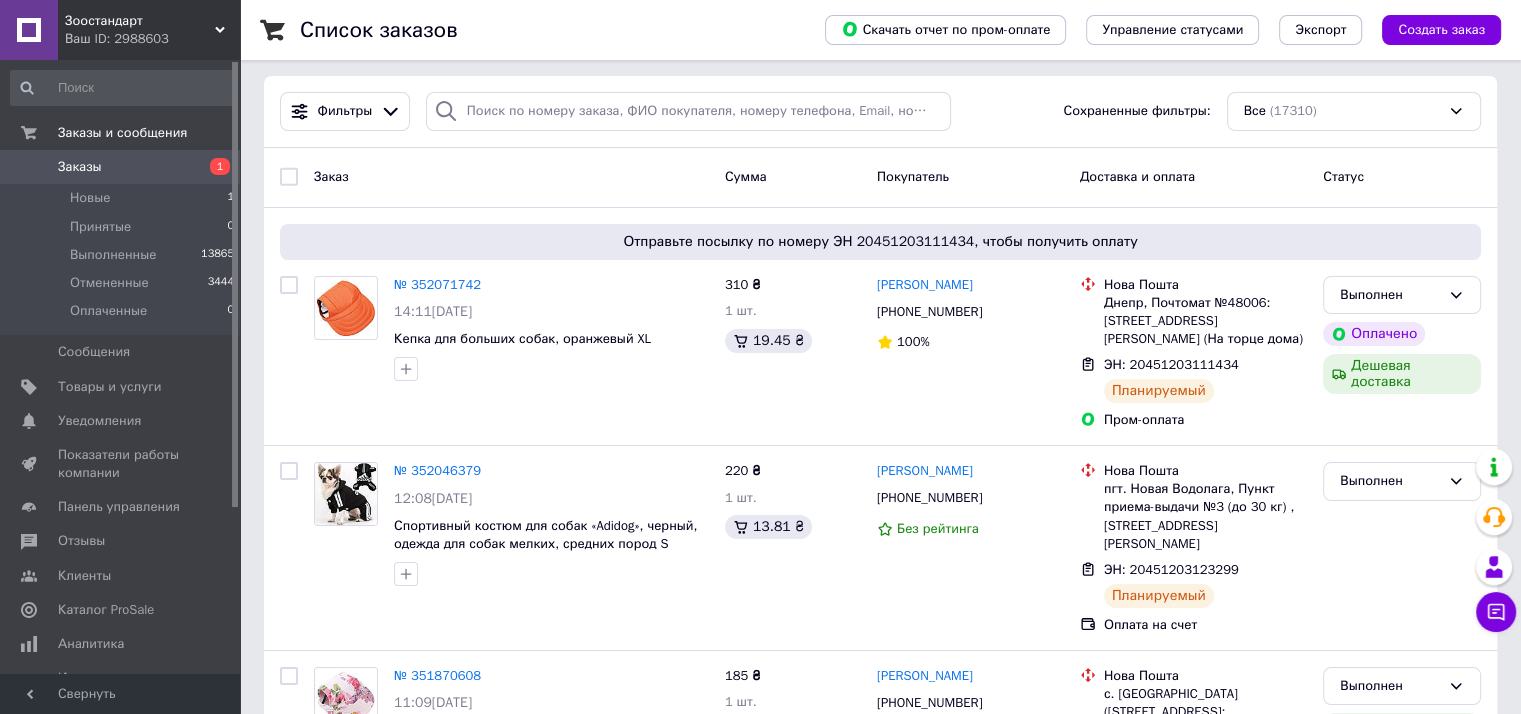 scroll, scrollTop: 0, scrollLeft: 0, axis: both 